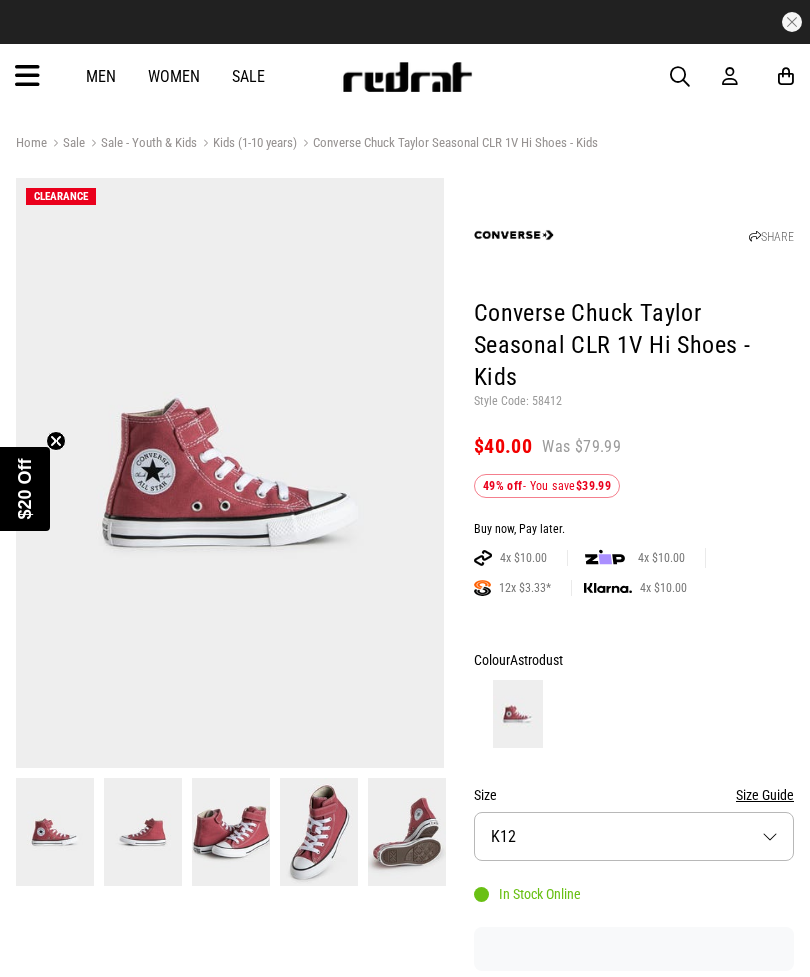 scroll, scrollTop: 0, scrollLeft: 0, axis: both 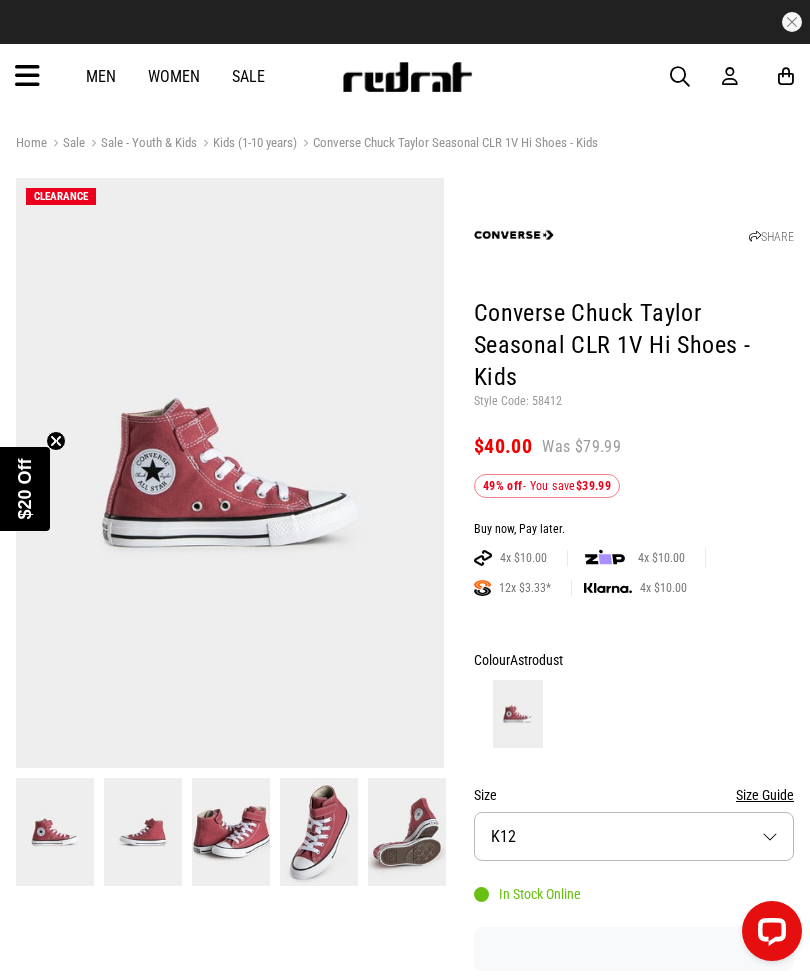 click on "Size K12" at bounding box center [634, 836] 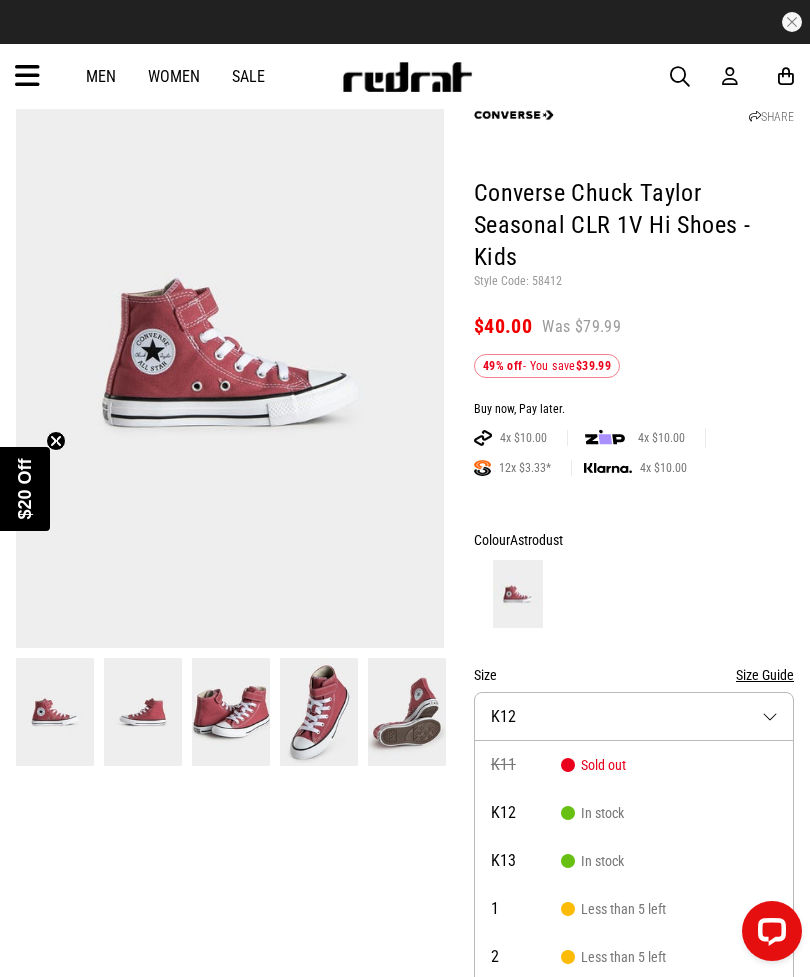 scroll, scrollTop: 0, scrollLeft: 0, axis: both 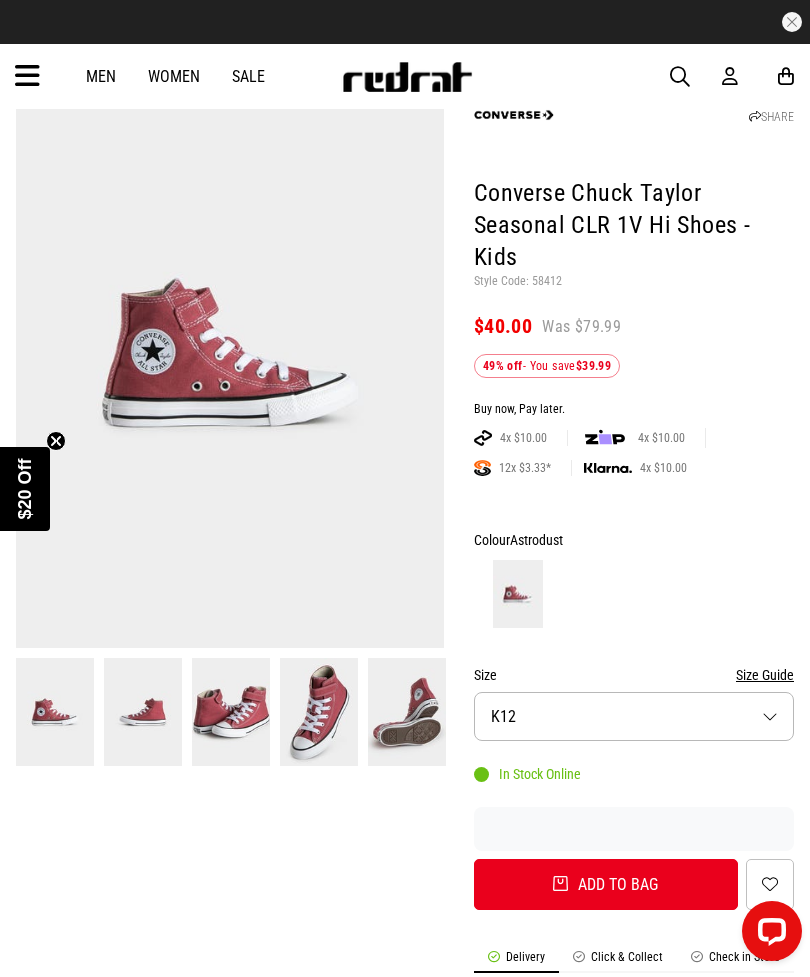 click on "CLEARANCE" at bounding box center (230, 682) 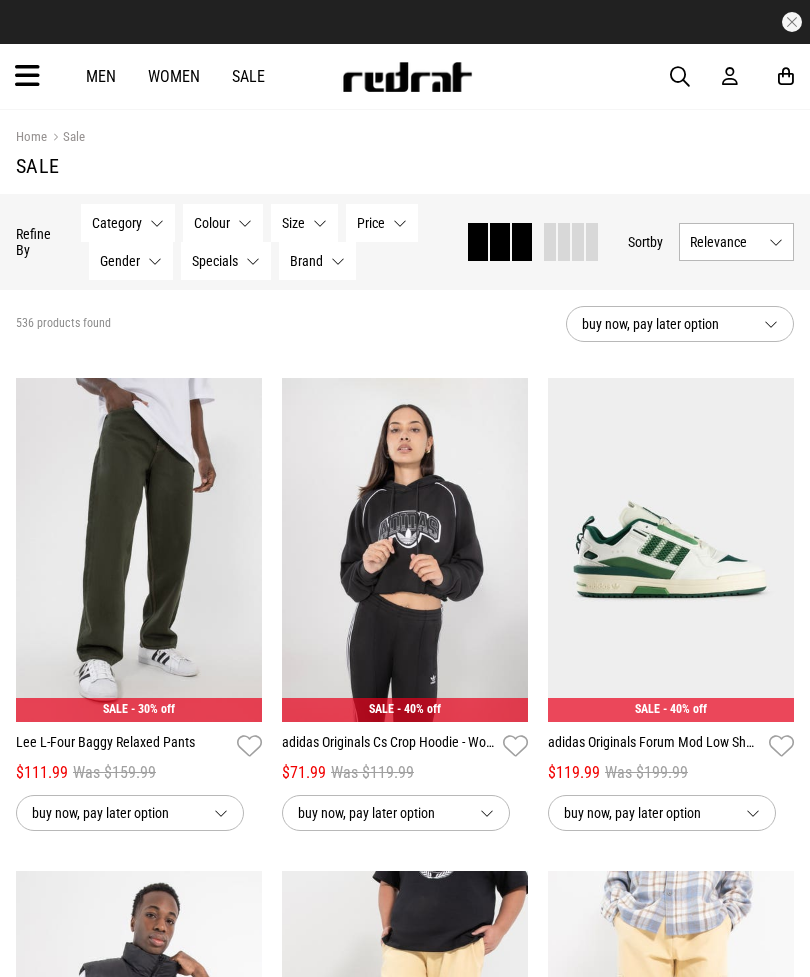 scroll, scrollTop: 0, scrollLeft: 0, axis: both 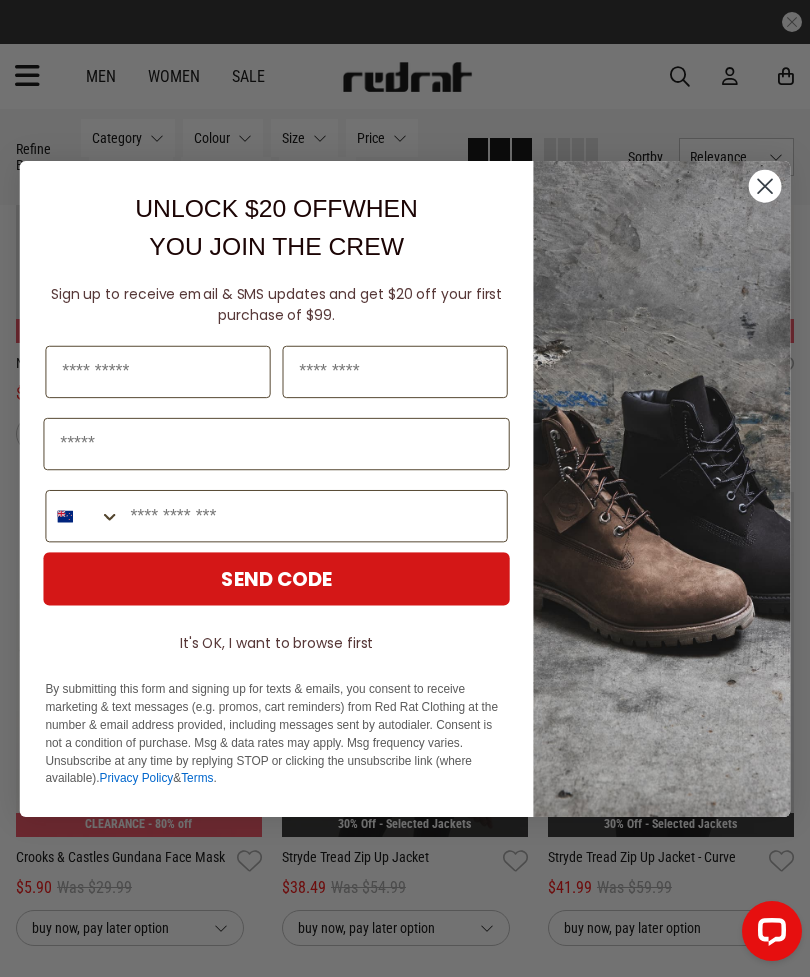 click 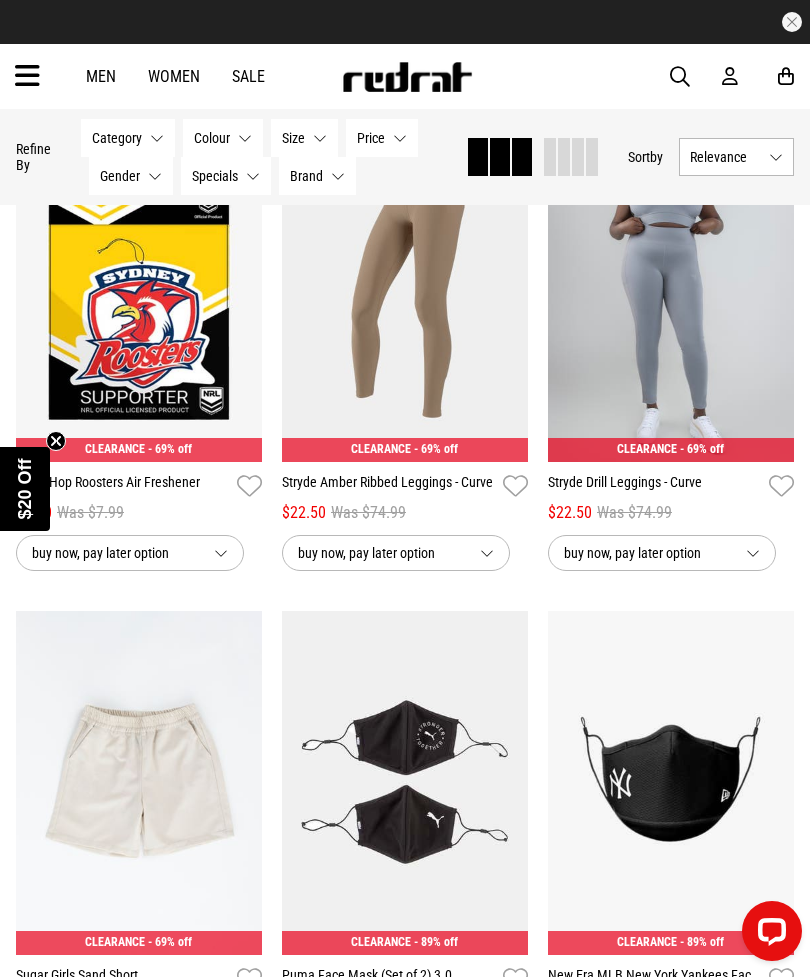 scroll, scrollTop: 1740, scrollLeft: 0, axis: vertical 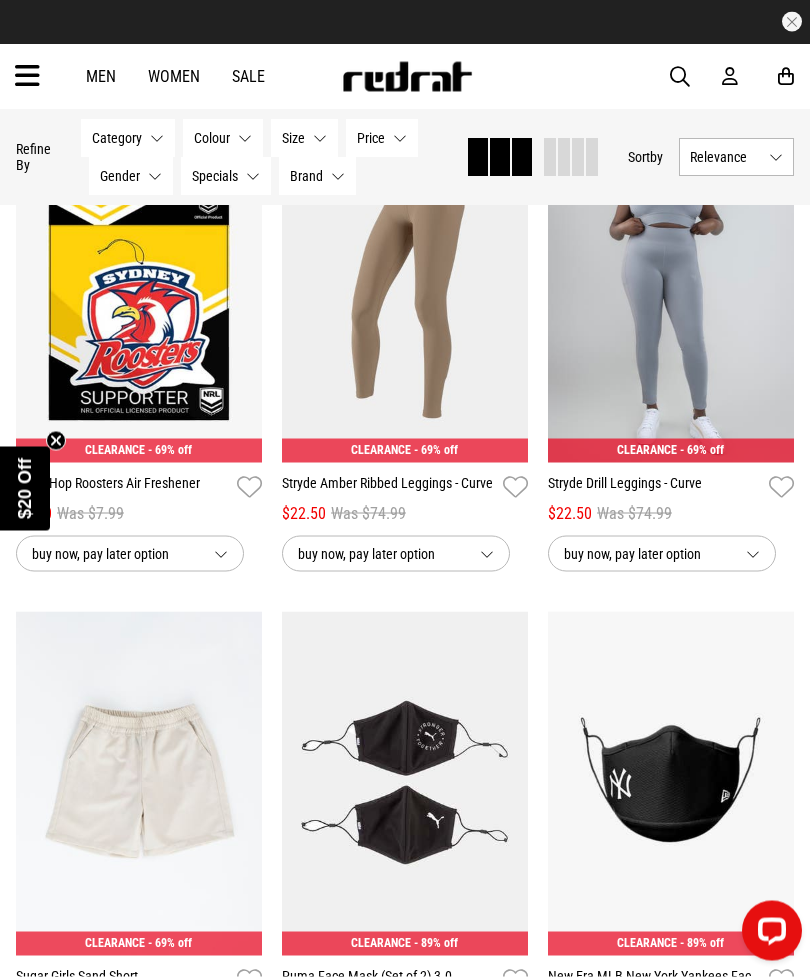 click at bounding box center [680, 77] 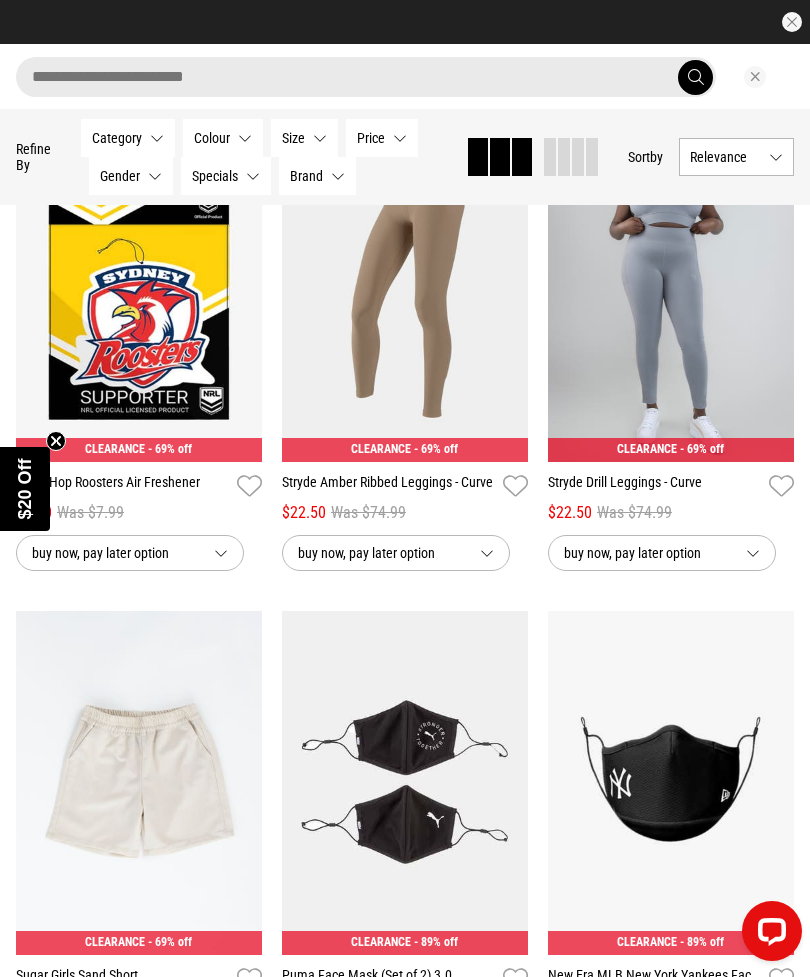 click at bounding box center [366, 77] 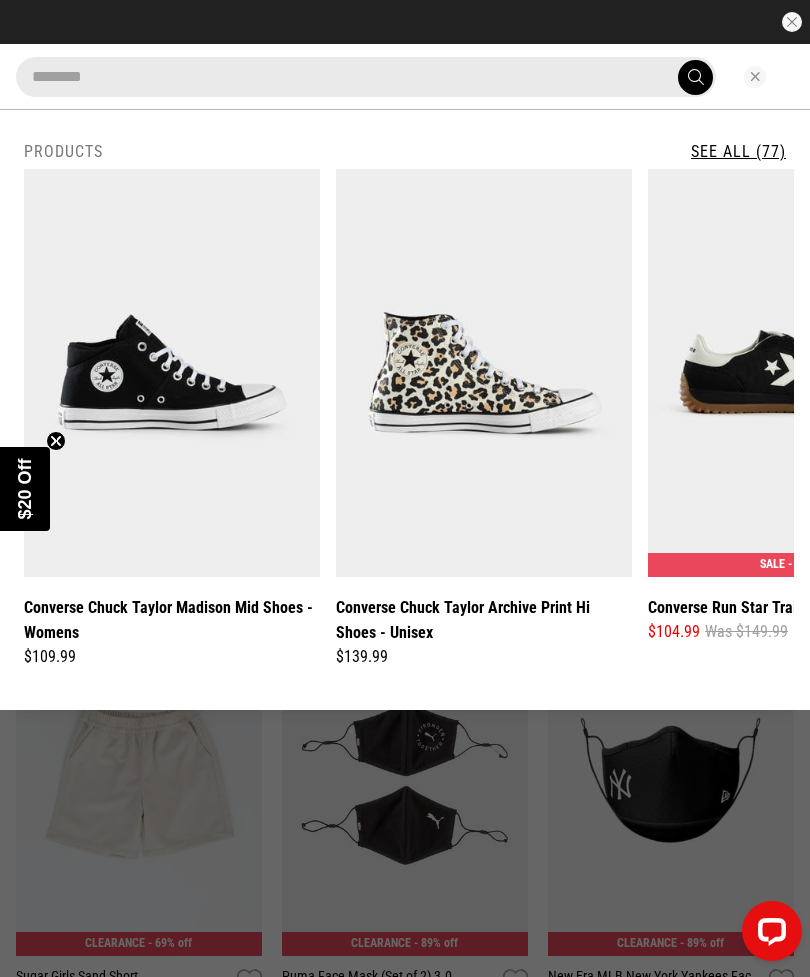 type on "********" 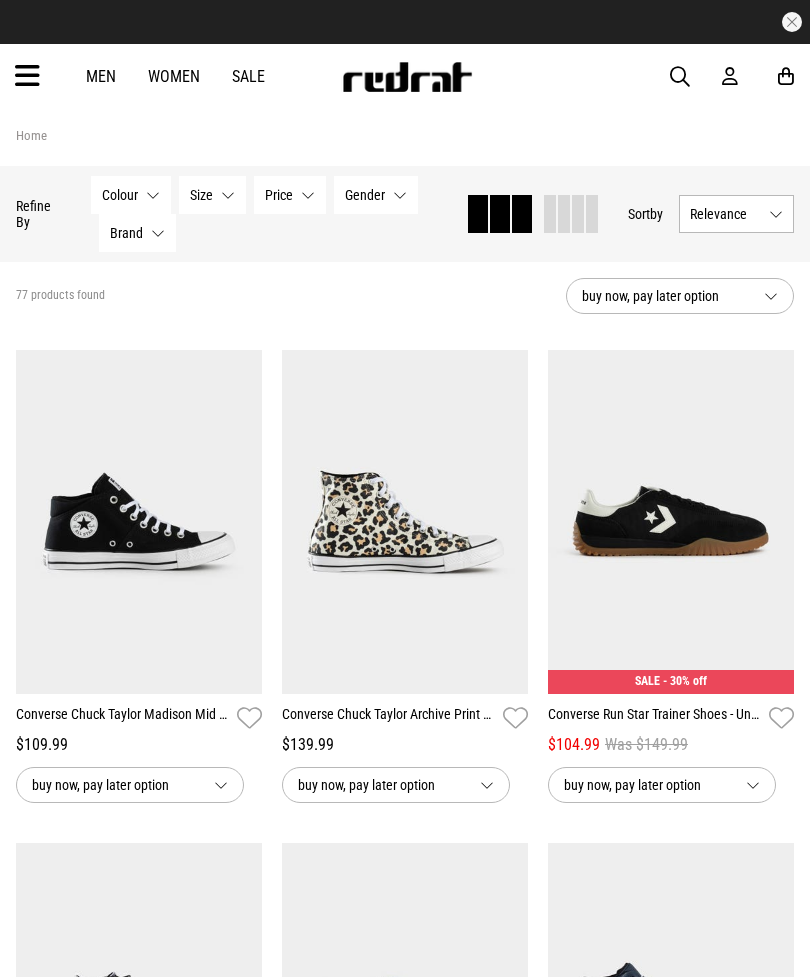 scroll, scrollTop: 0, scrollLeft: 0, axis: both 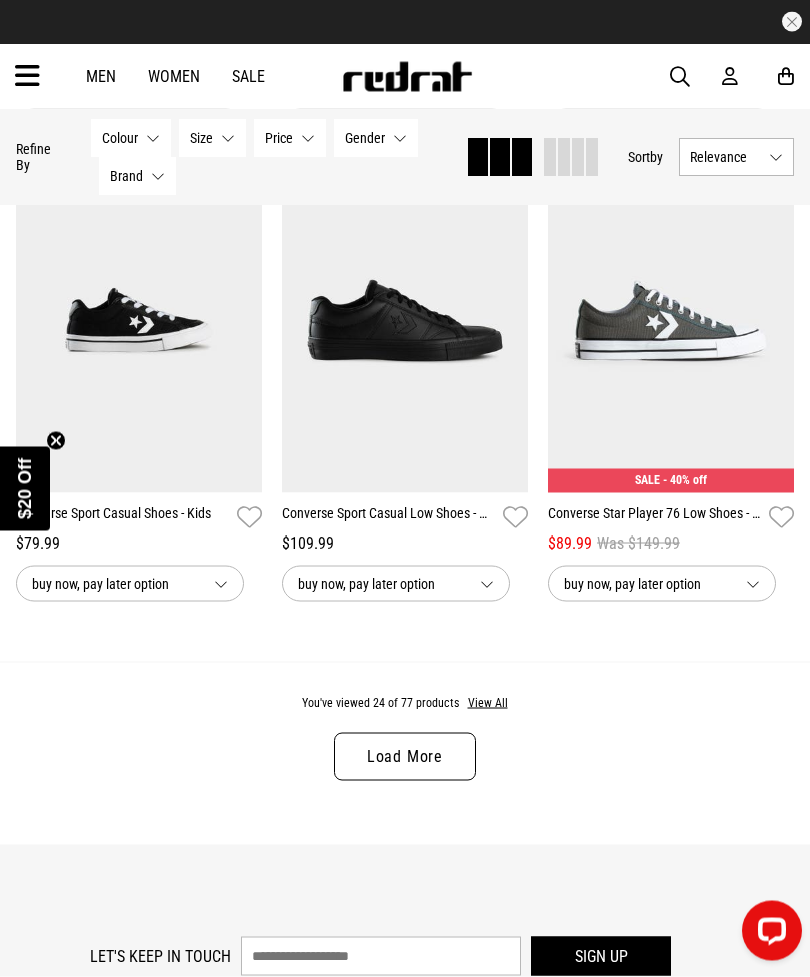 click on "Load More" at bounding box center (405, 757) 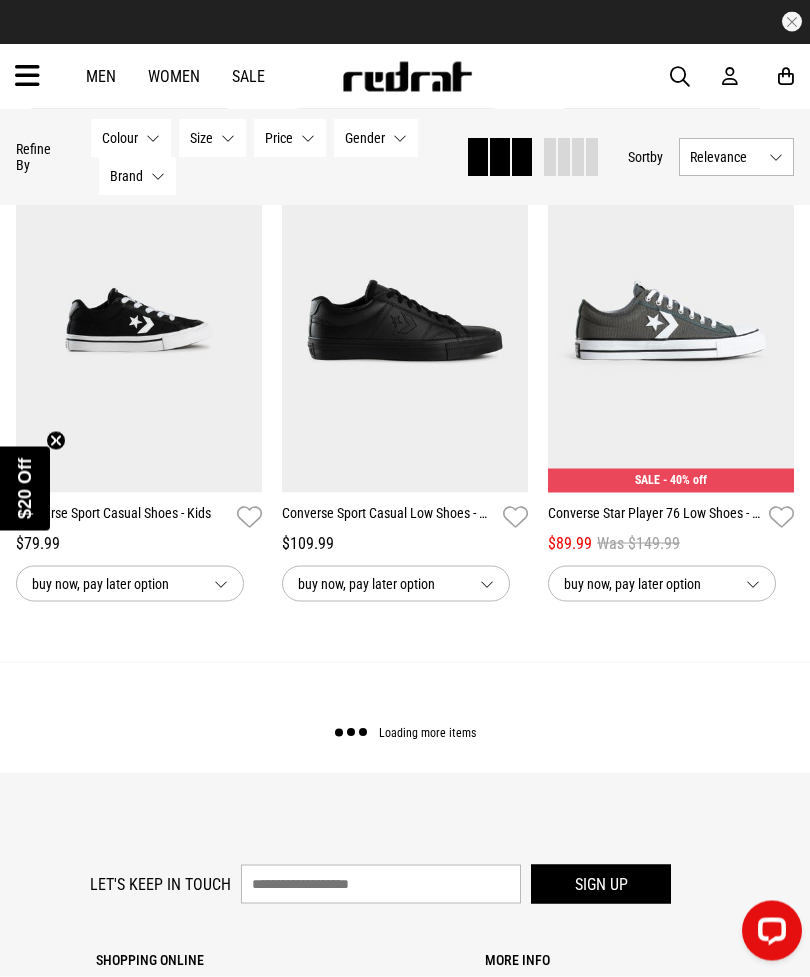 scroll, scrollTop: 3656, scrollLeft: 0, axis: vertical 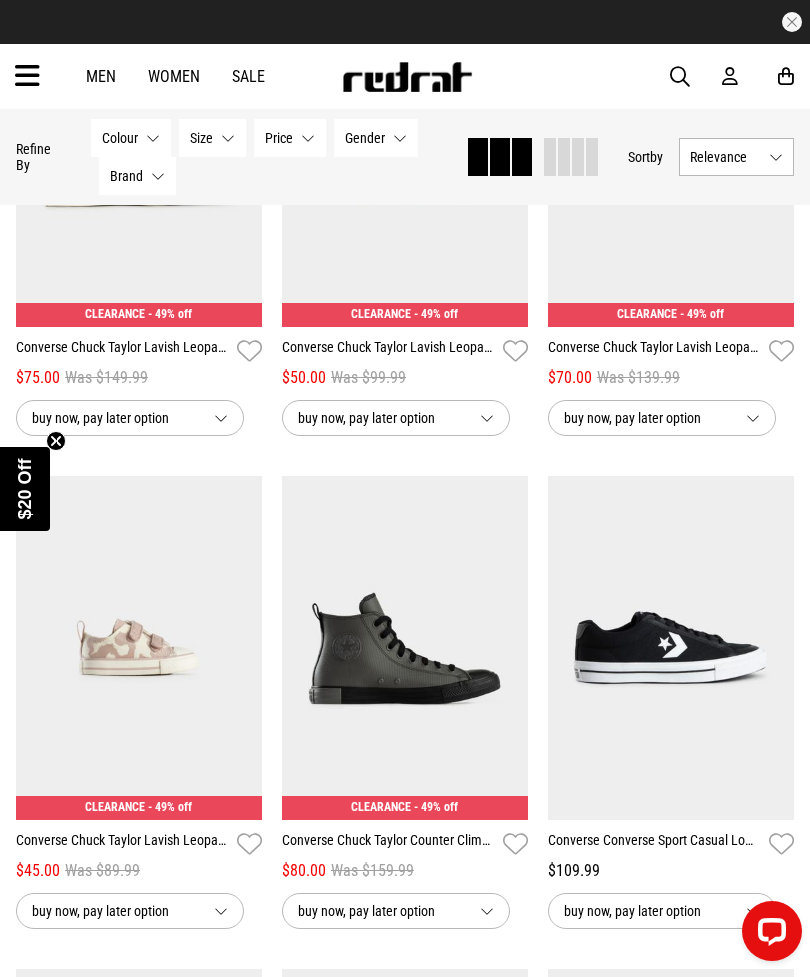 click on "Converse Chuck Taylor Counter Climate Hi Shoes - Unisex" at bounding box center [388, 844] 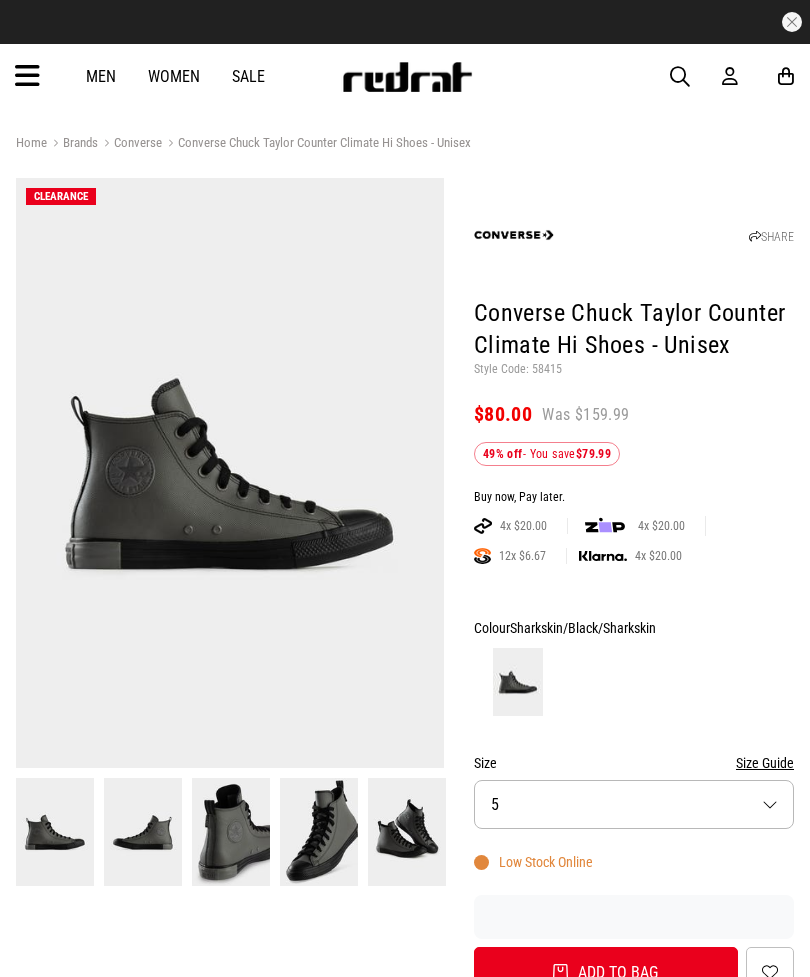 scroll, scrollTop: 0, scrollLeft: 0, axis: both 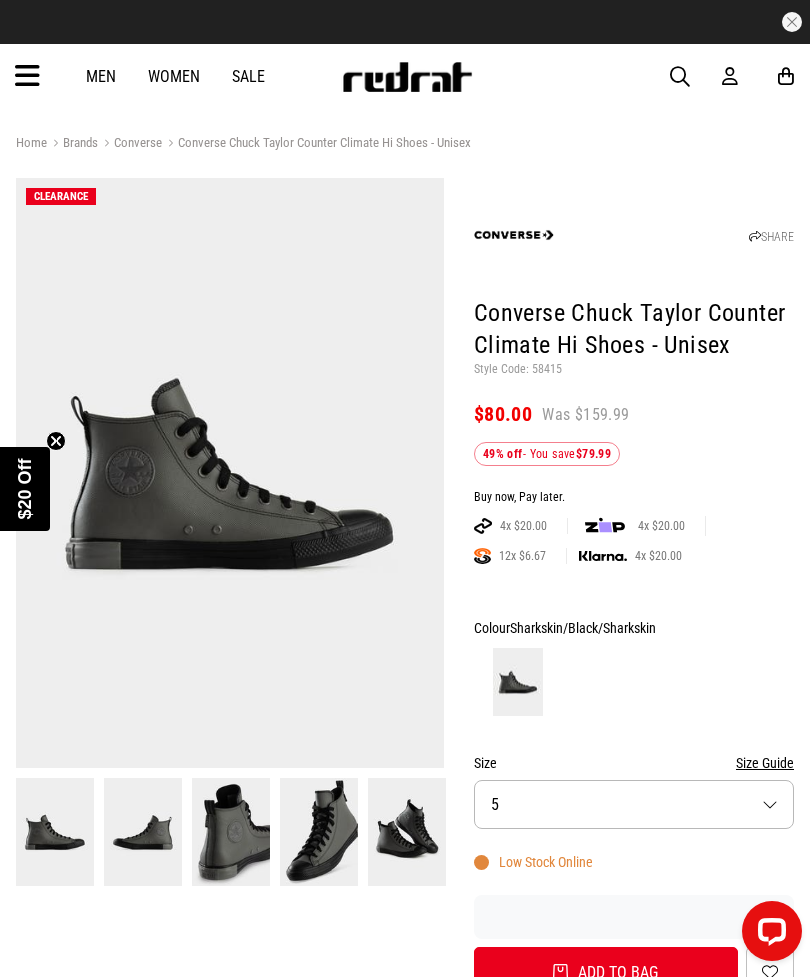 click on "Size 5" at bounding box center [634, 804] 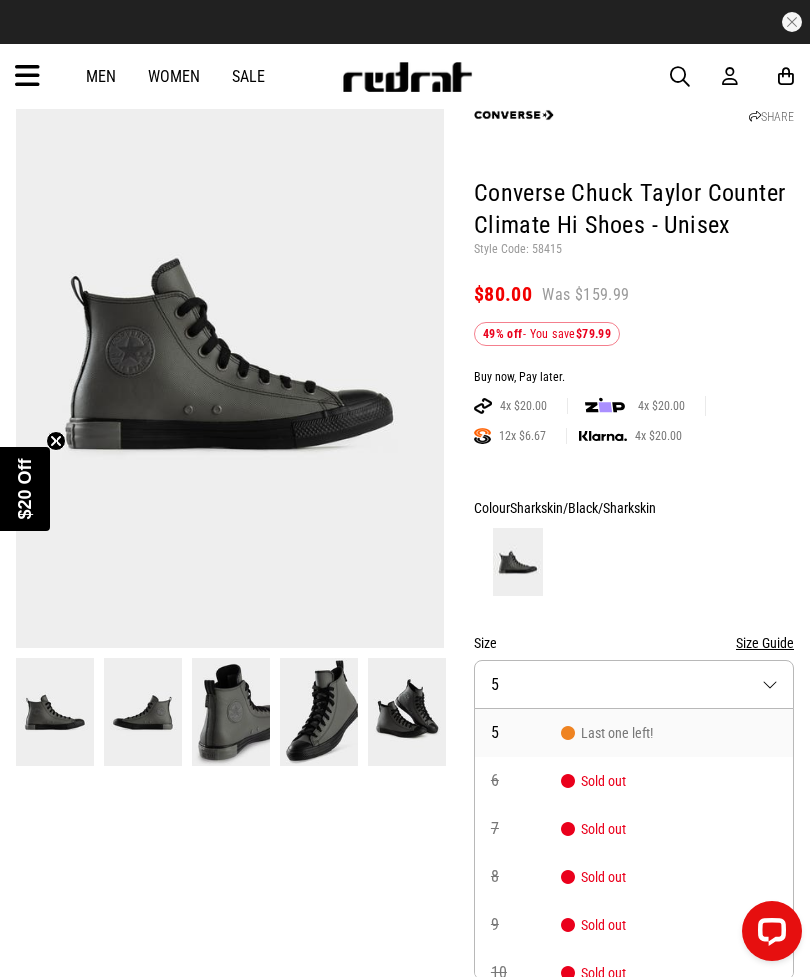 scroll, scrollTop: 0, scrollLeft: 0, axis: both 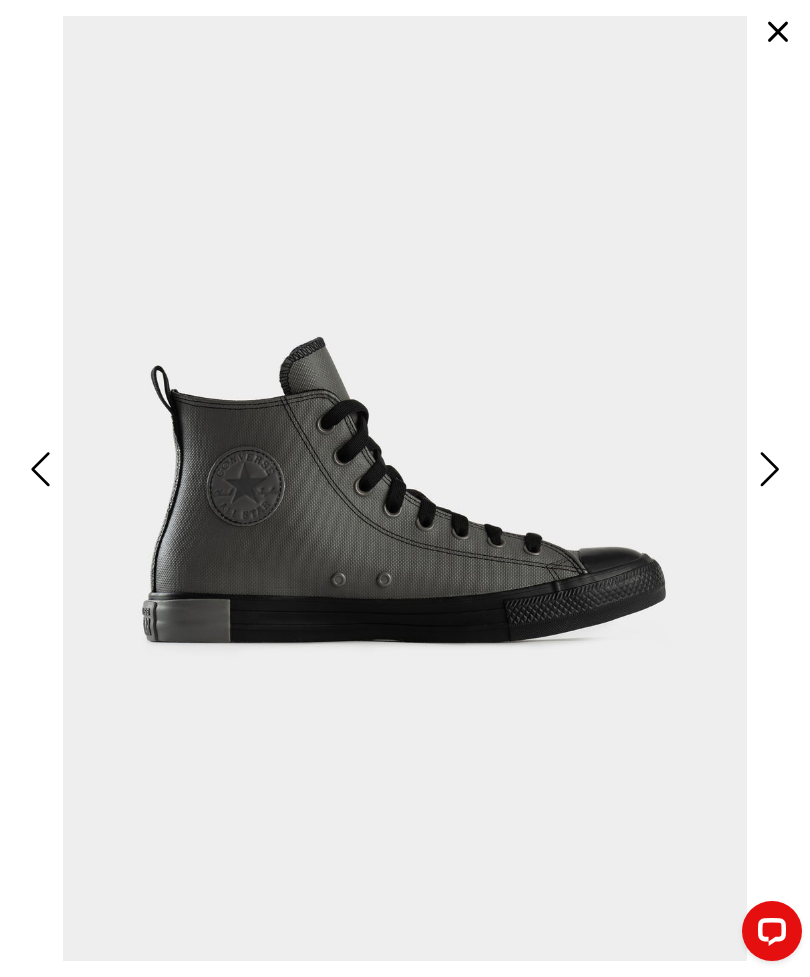 click at bounding box center [778, 32] 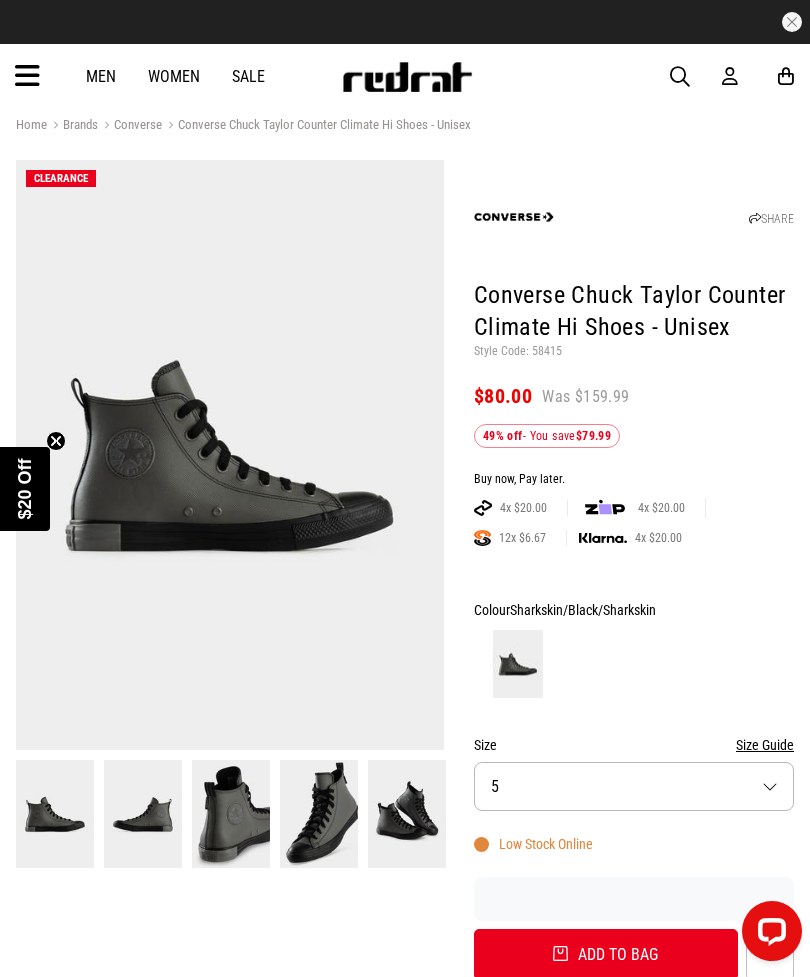 scroll, scrollTop: 0, scrollLeft: 0, axis: both 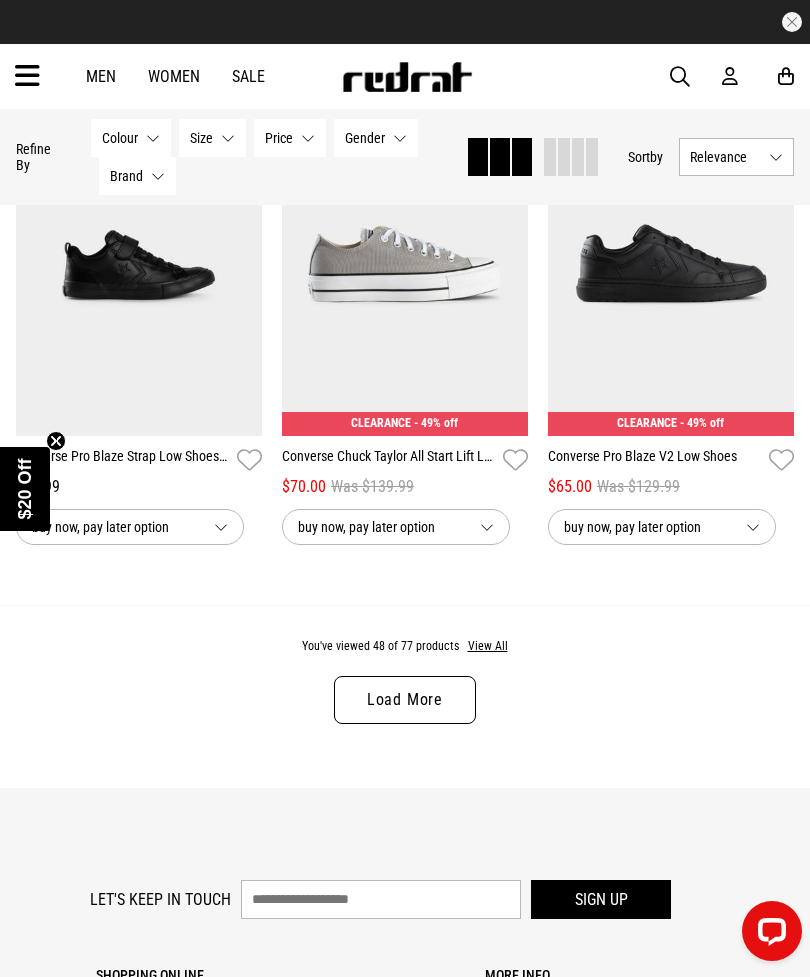 click on "Load More" at bounding box center (405, 700) 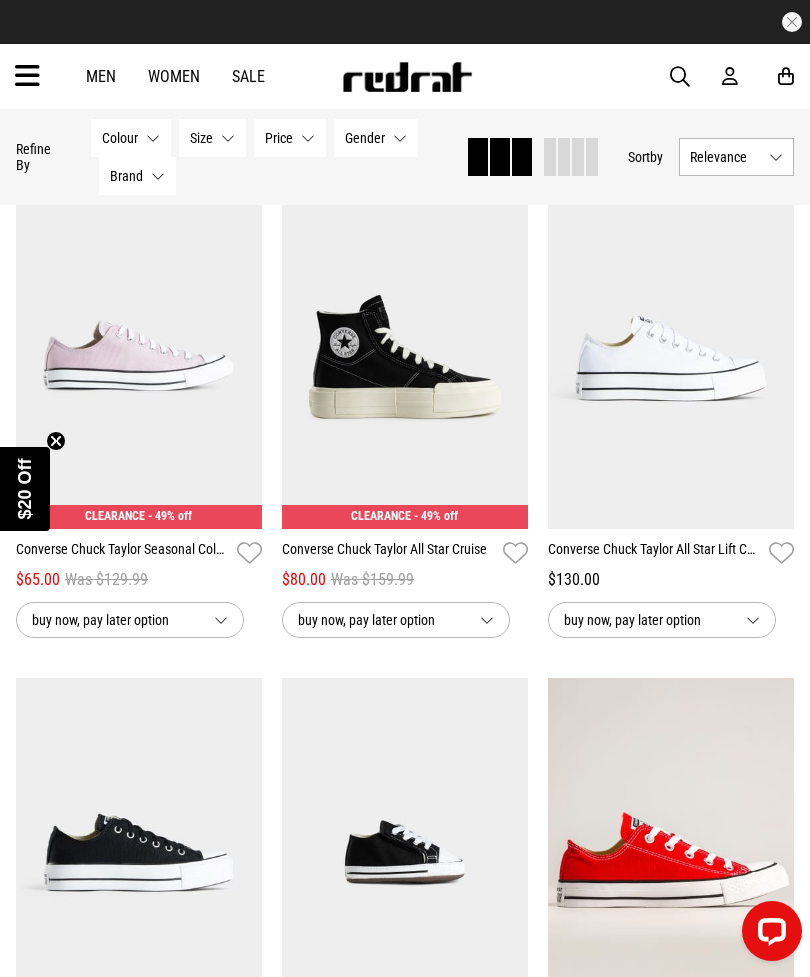 scroll, scrollTop: 5213, scrollLeft: 0, axis: vertical 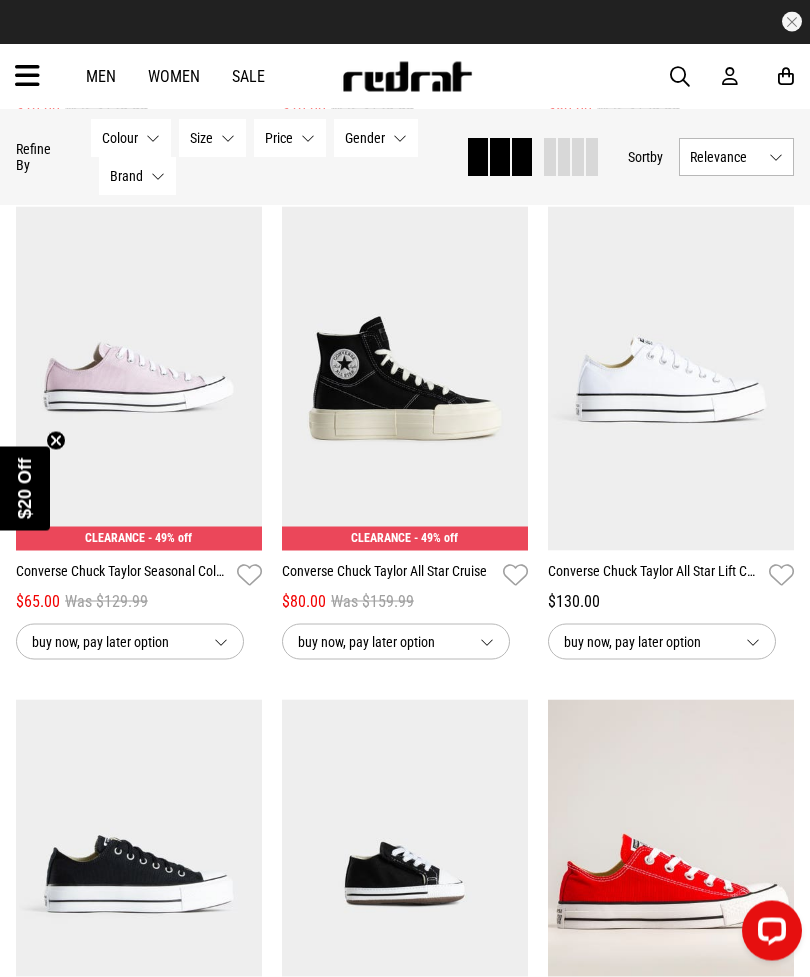 click on "Converse Chuck Taylor All Star Cruise" at bounding box center [388, 575] 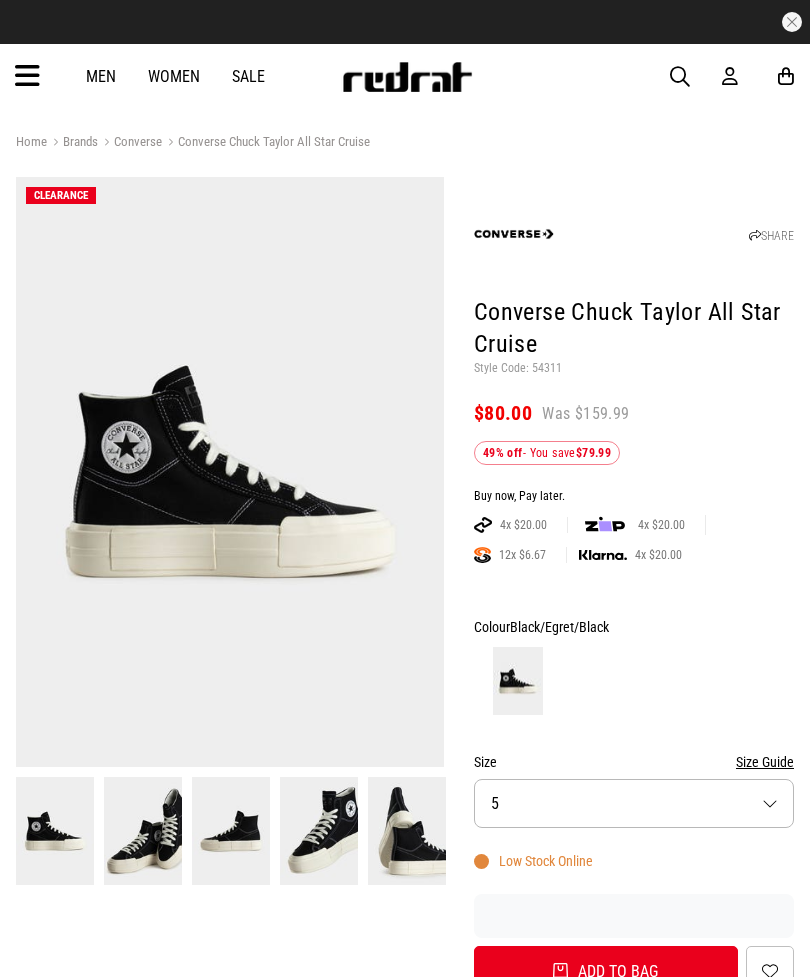 scroll, scrollTop: 0, scrollLeft: 0, axis: both 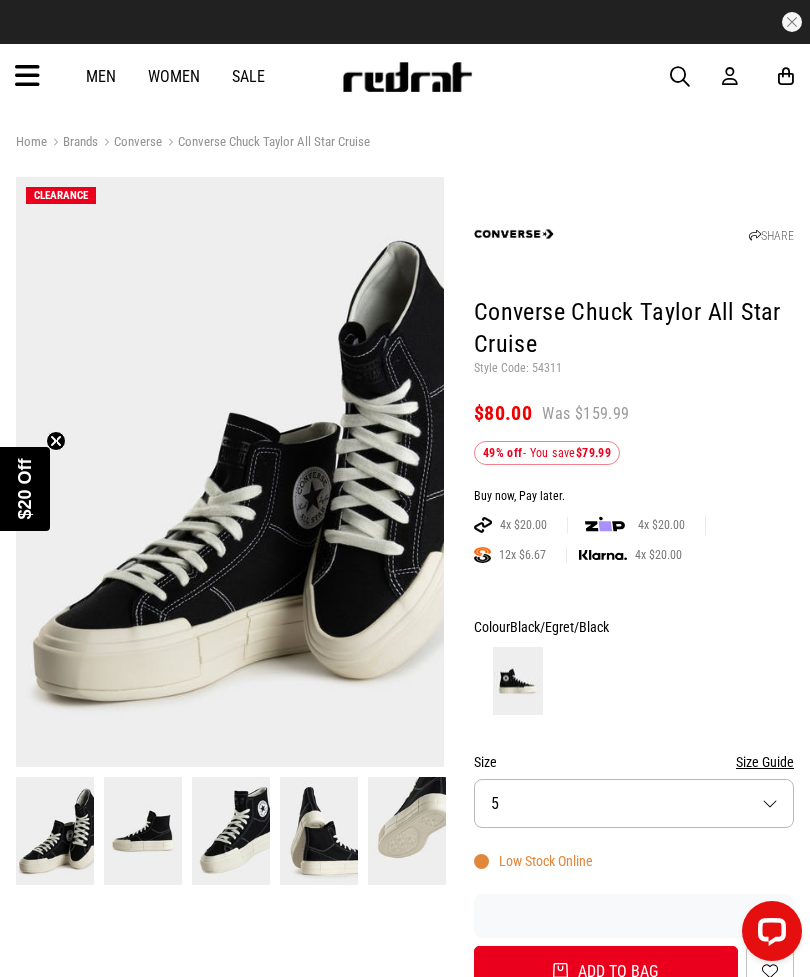 click at bounding box center (143, 831) 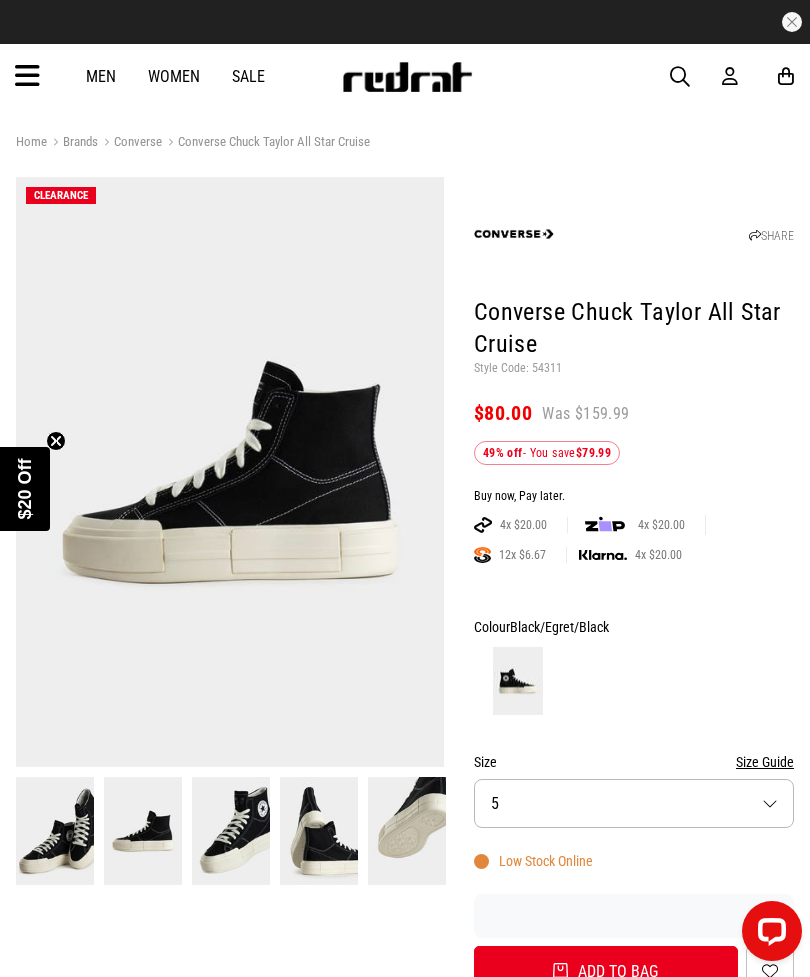 click at bounding box center [231, 831] 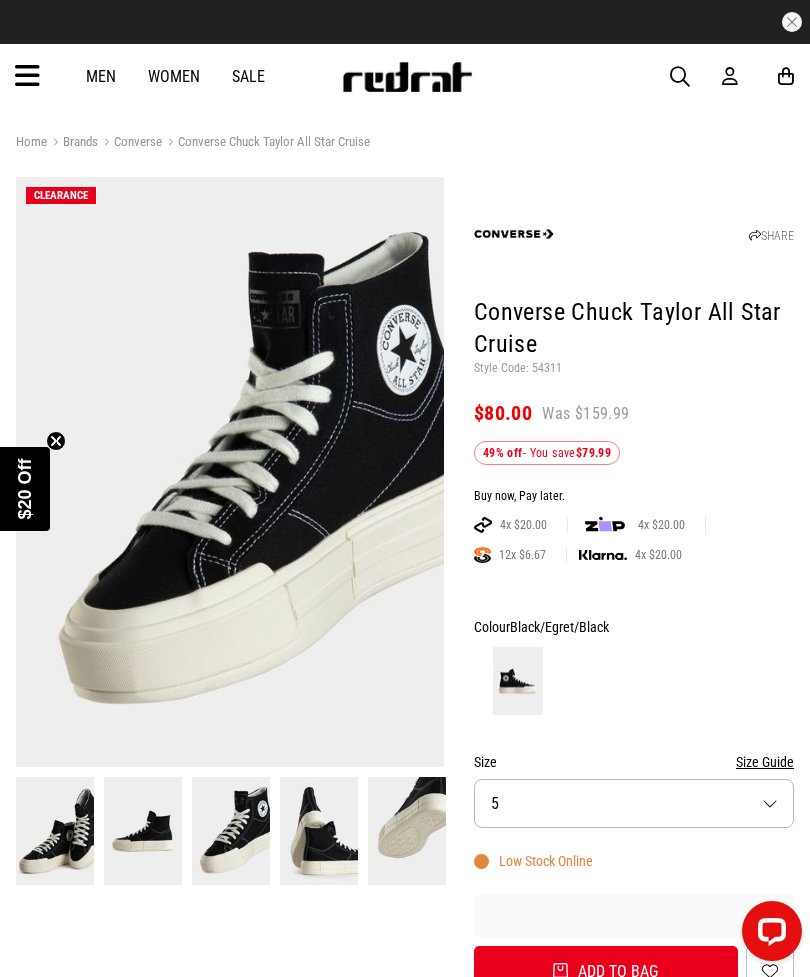 click at bounding box center [319, 831] 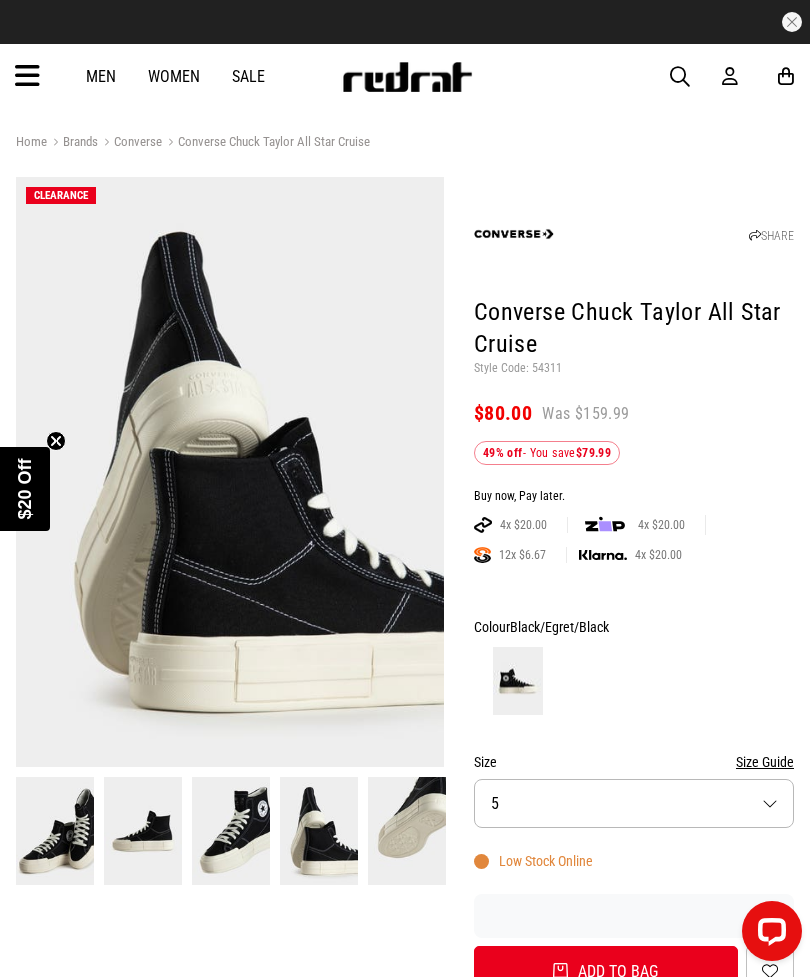click at bounding box center (407, 831) 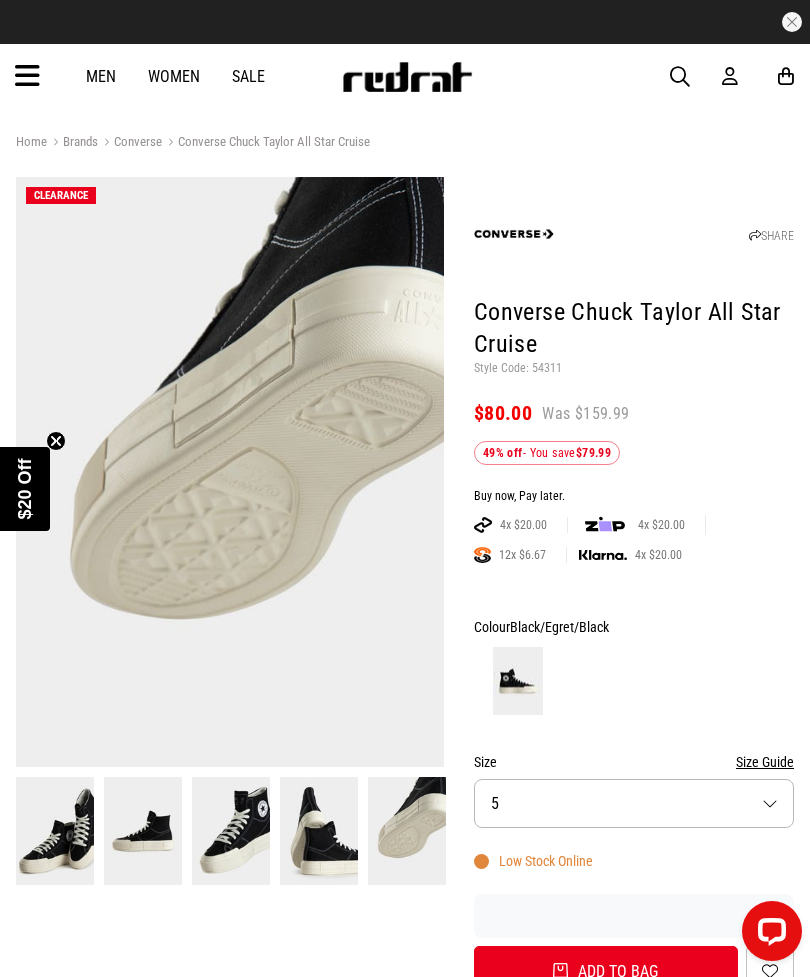 click on "Size 5" at bounding box center (634, 803) 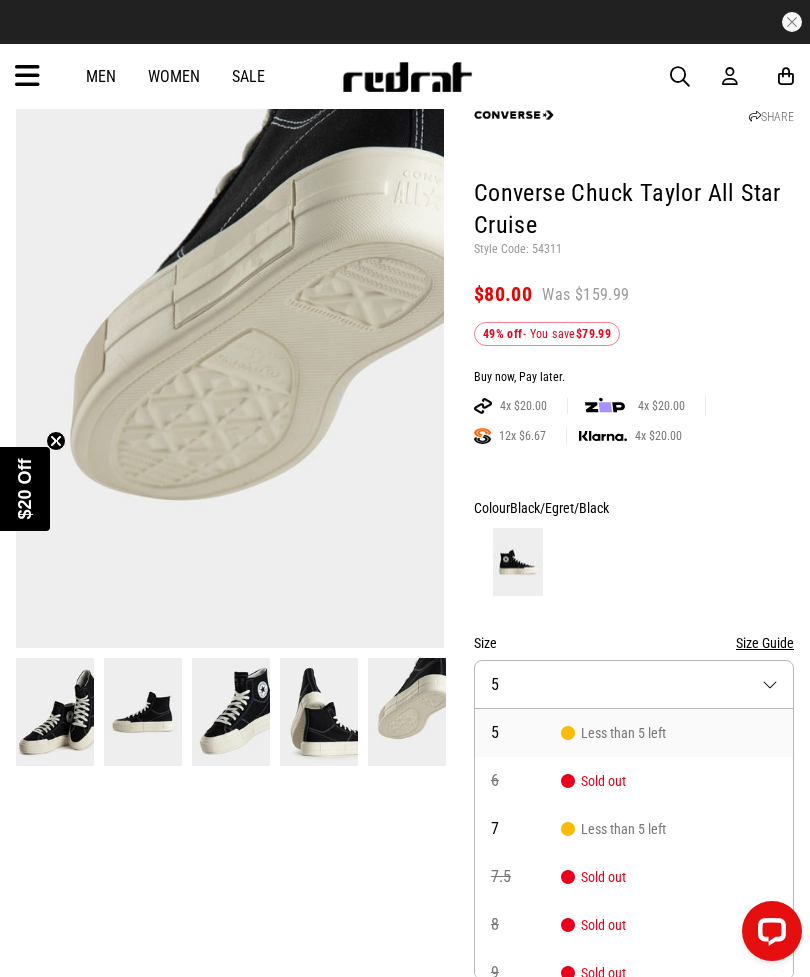 scroll, scrollTop: 0, scrollLeft: 0, axis: both 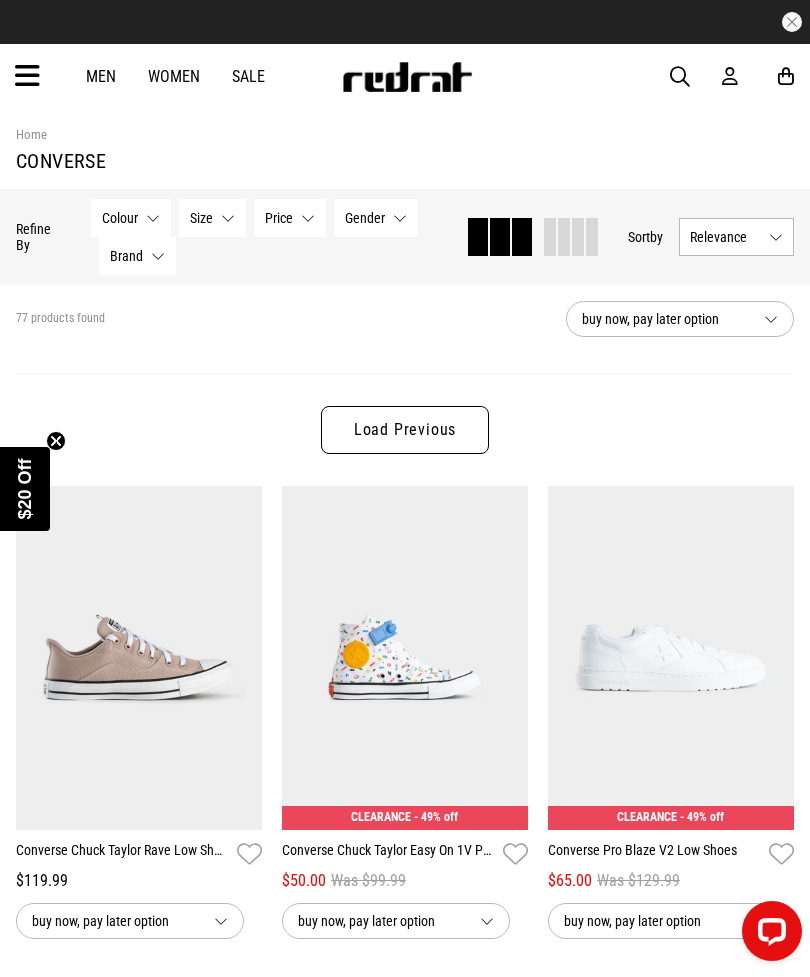 click on "Converse Chuck Taylor Easy On 1V Polka Doodle Hi Shoes - Kids" at bounding box center (388, 854) 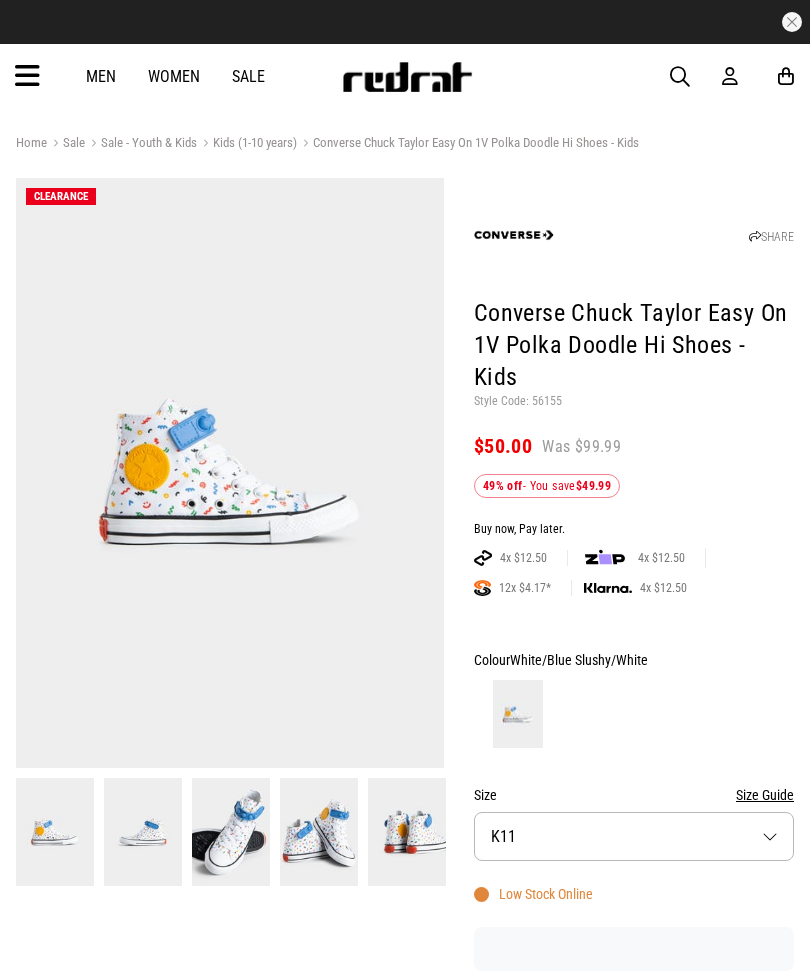 scroll, scrollTop: 0, scrollLeft: 0, axis: both 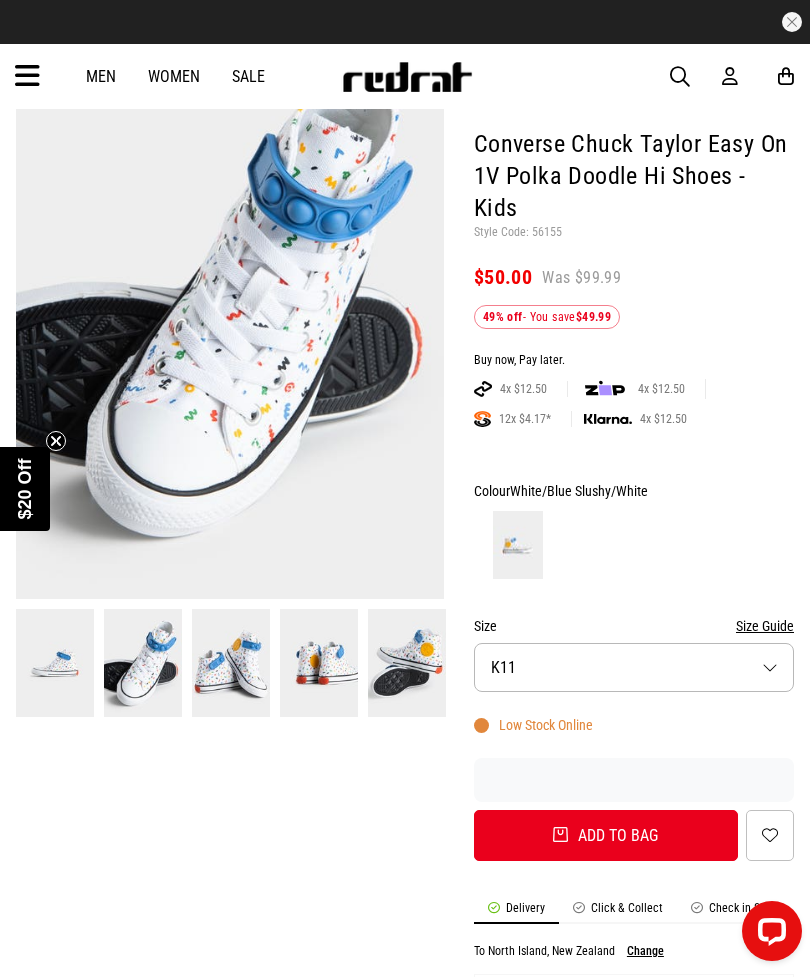 click on "Size K11" at bounding box center (634, 667) 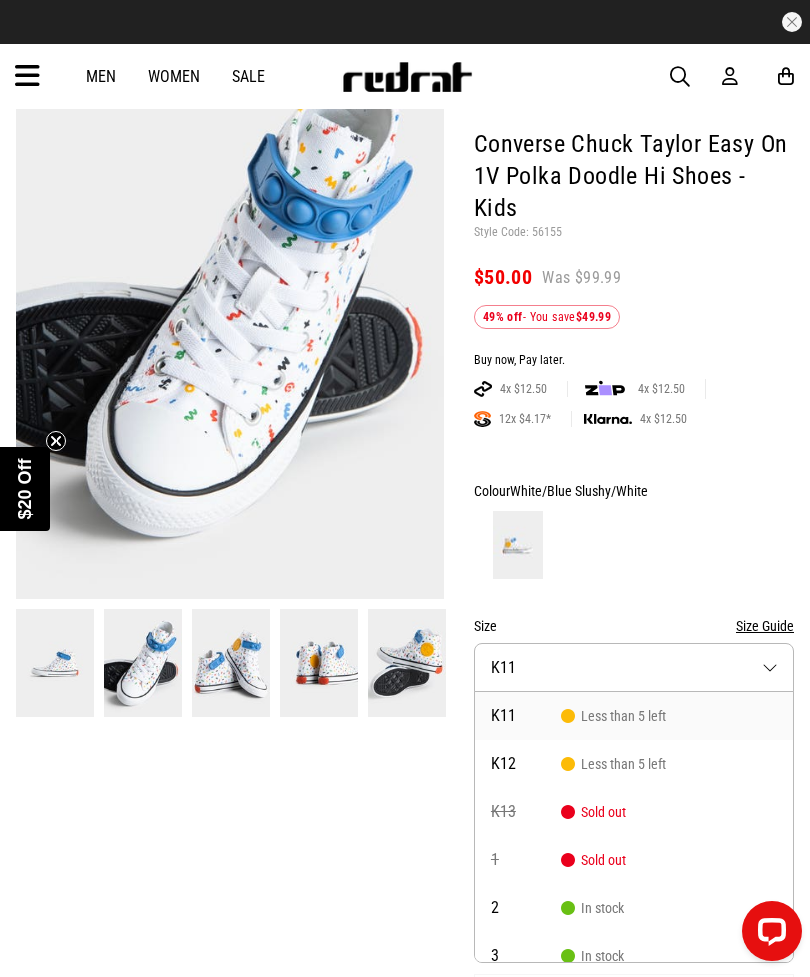 scroll, scrollTop: 0, scrollLeft: 0, axis: both 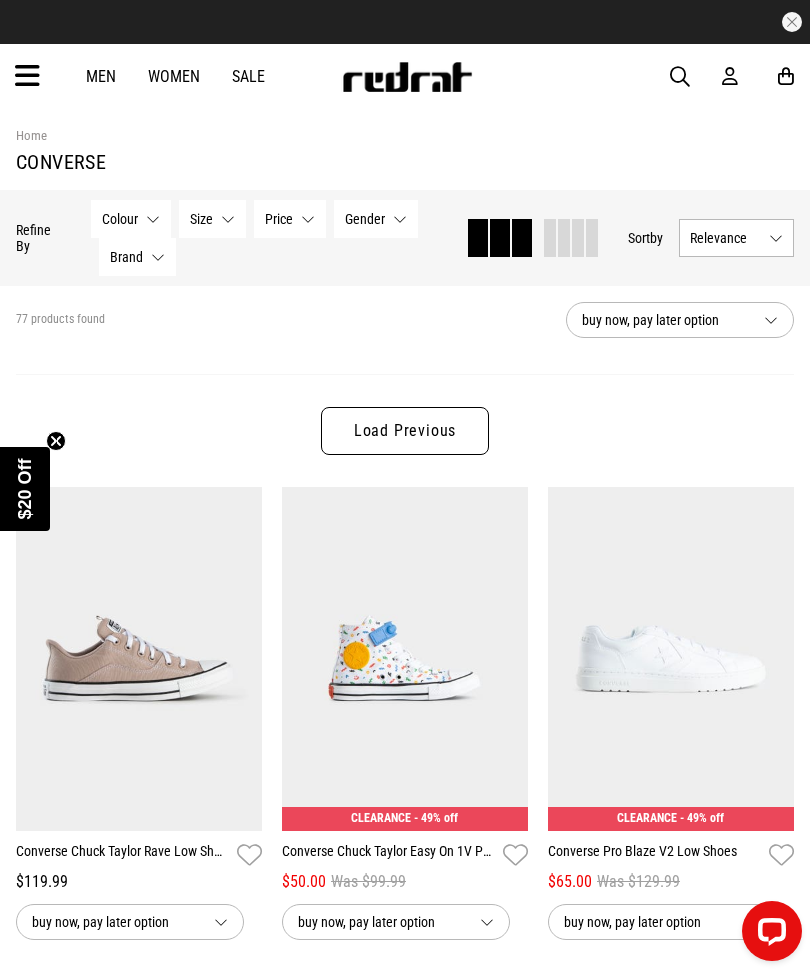 click on "Load Previous" at bounding box center (405, 431) 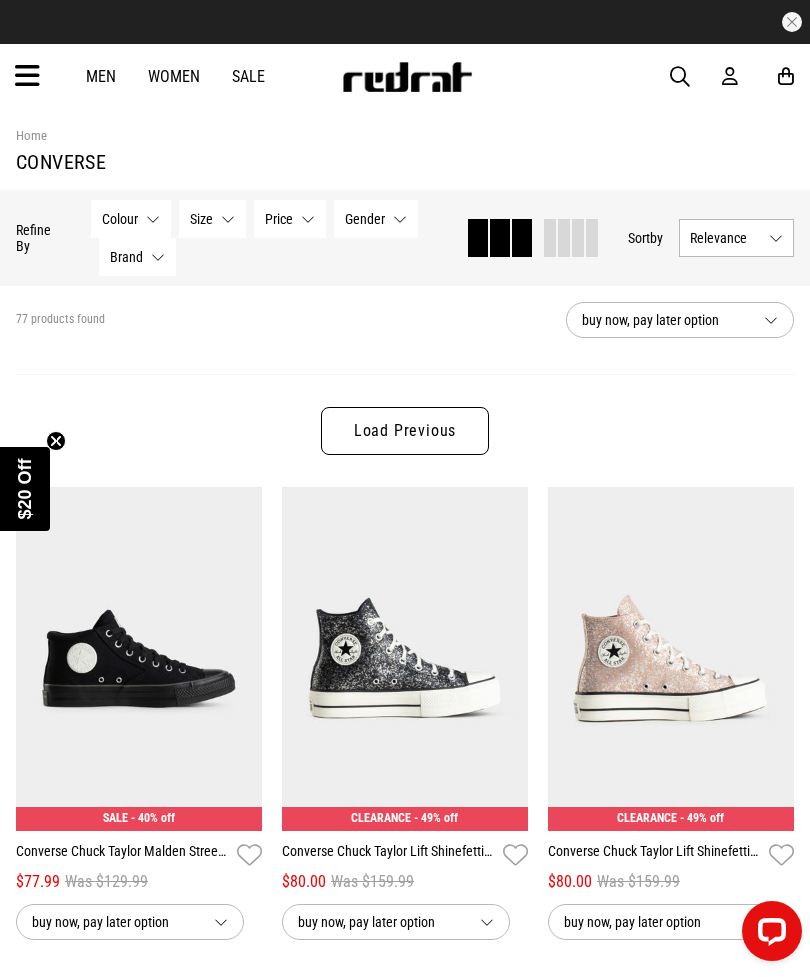 click on "Converse Chuck Taylor Malden Street Mid Shoes - Unisex" at bounding box center (122, 855) 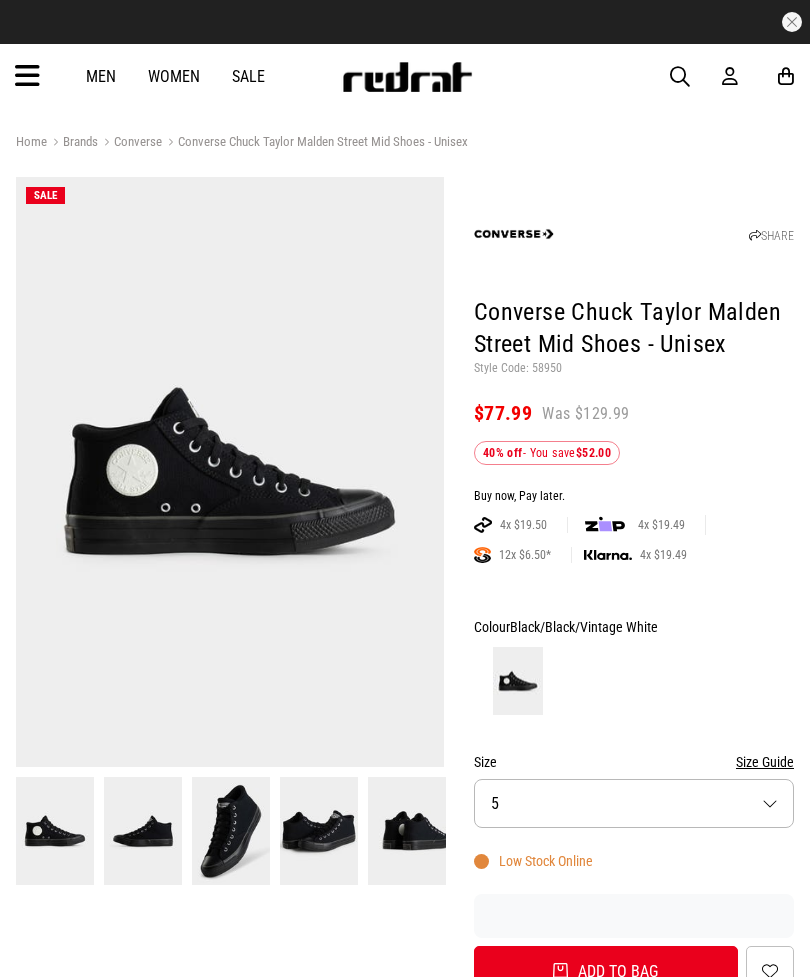 scroll, scrollTop: 0, scrollLeft: 0, axis: both 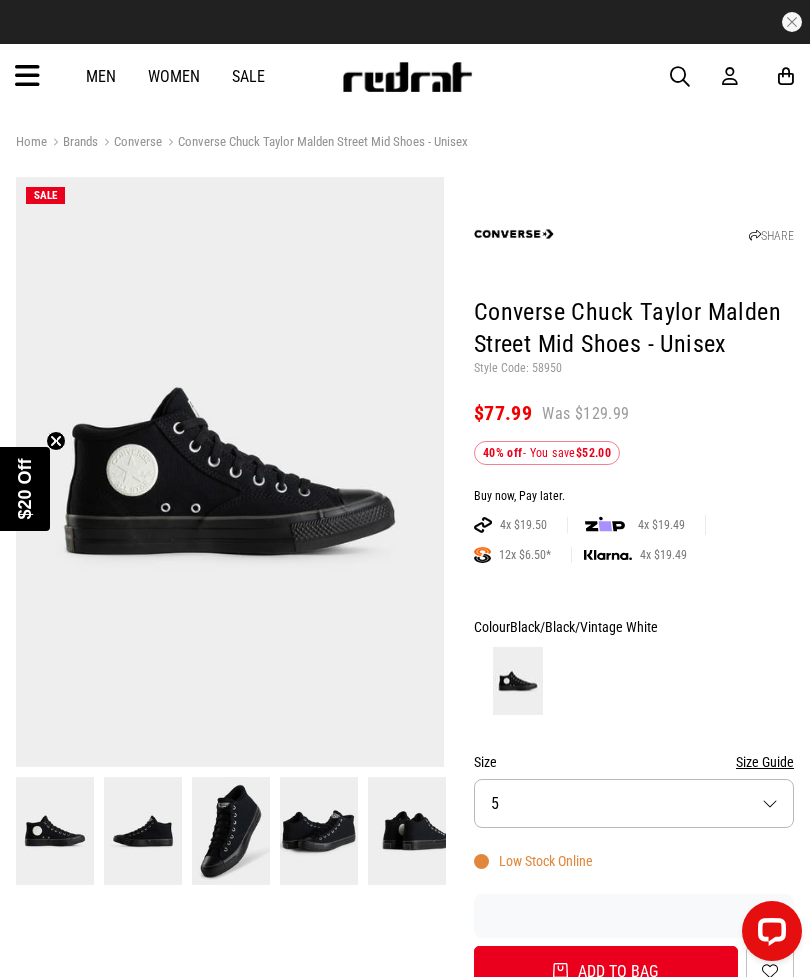click at bounding box center (143, 831) 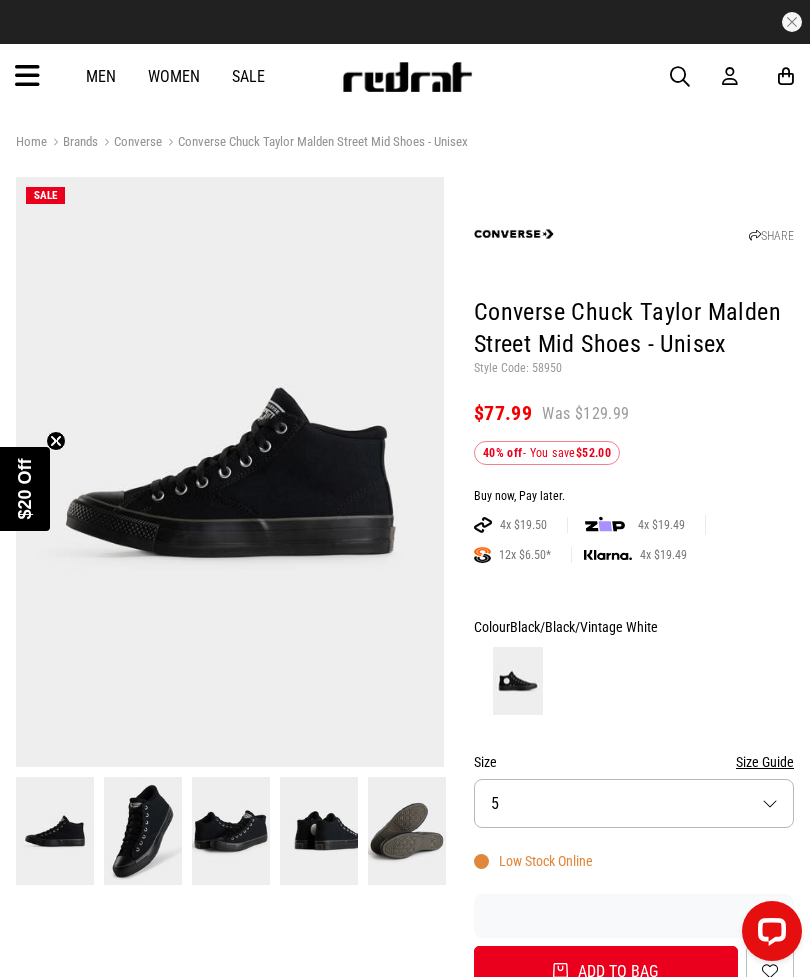 click at bounding box center (143, 831) 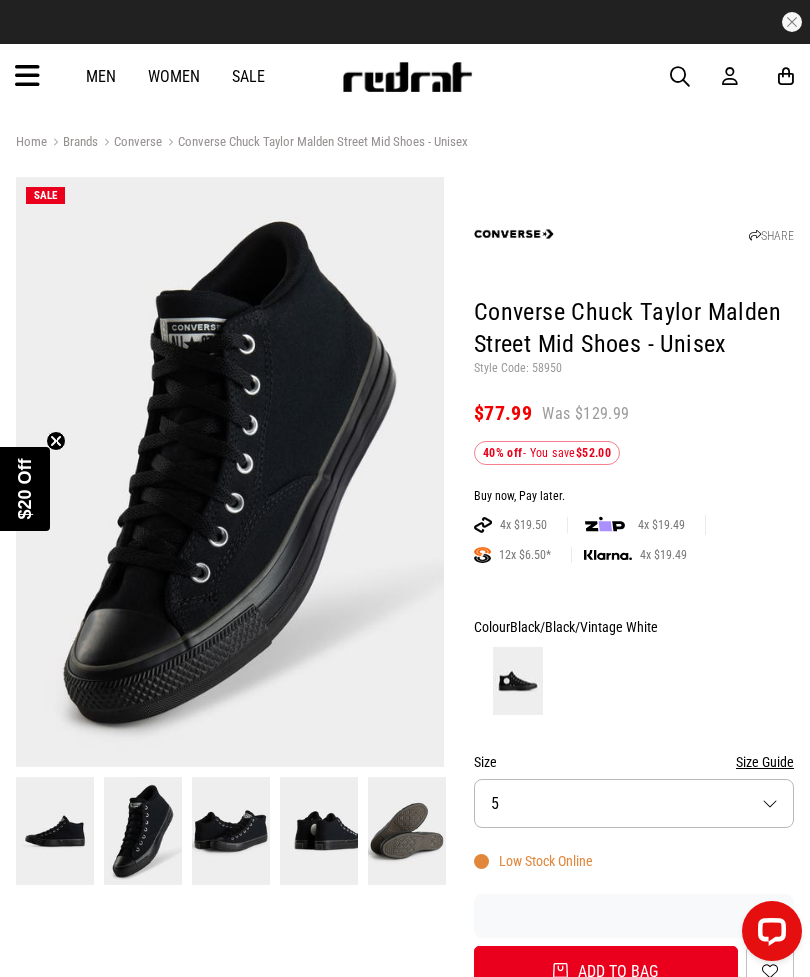 click at bounding box center [319, 831] 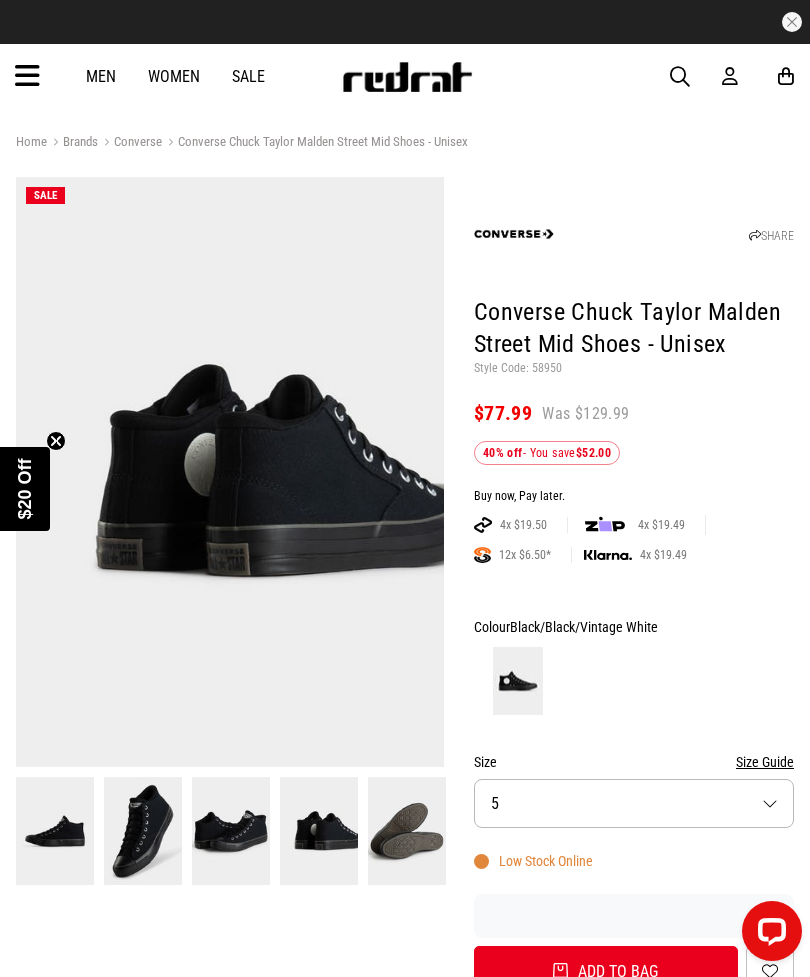 click at bounding box center [407, 831] 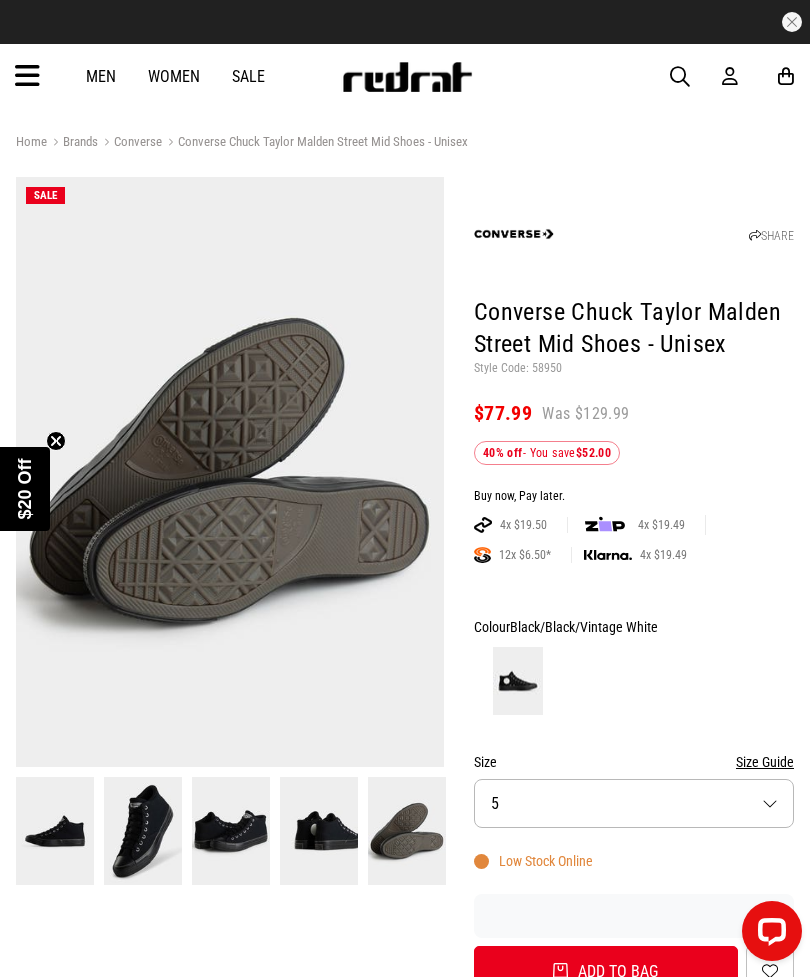 click on "Size 5" at bounding box center (634, 803) 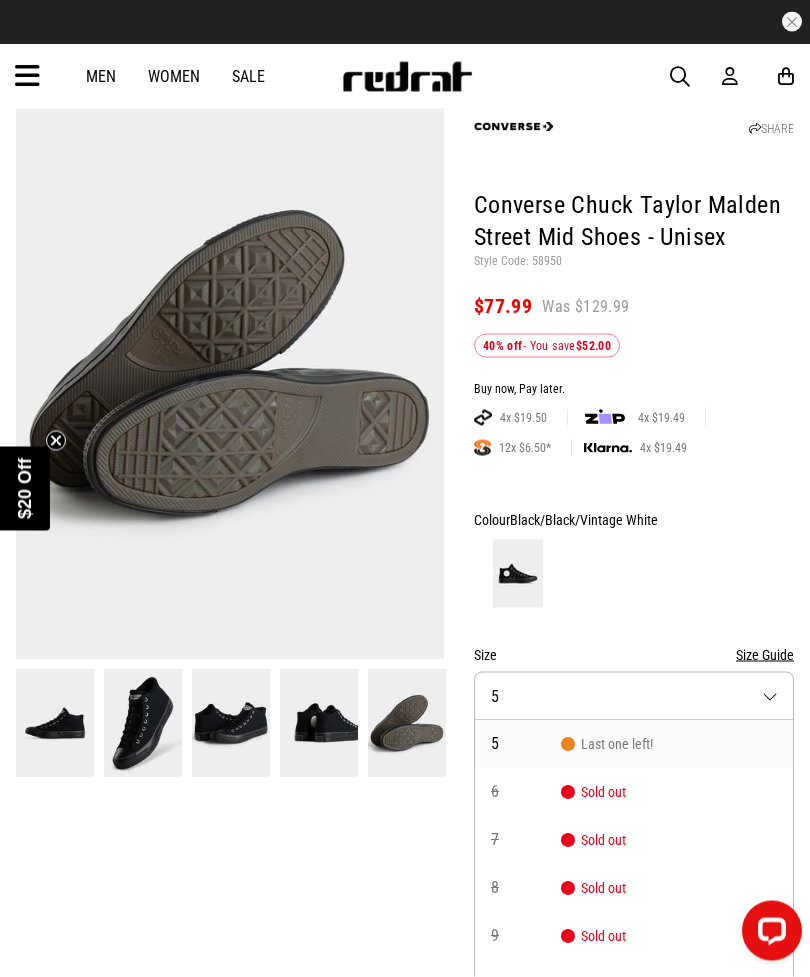 scroll, scrollTop: 0, scrollLeft: 0, axis: both 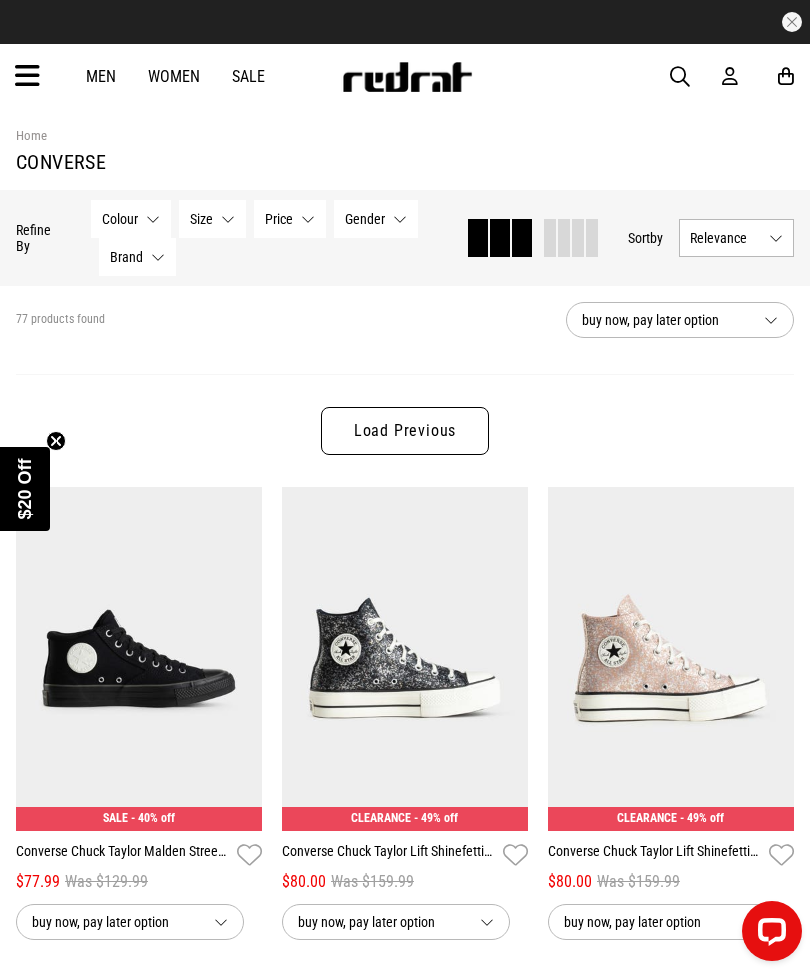 click on "Load Previous" at bounding box center [405, 431] 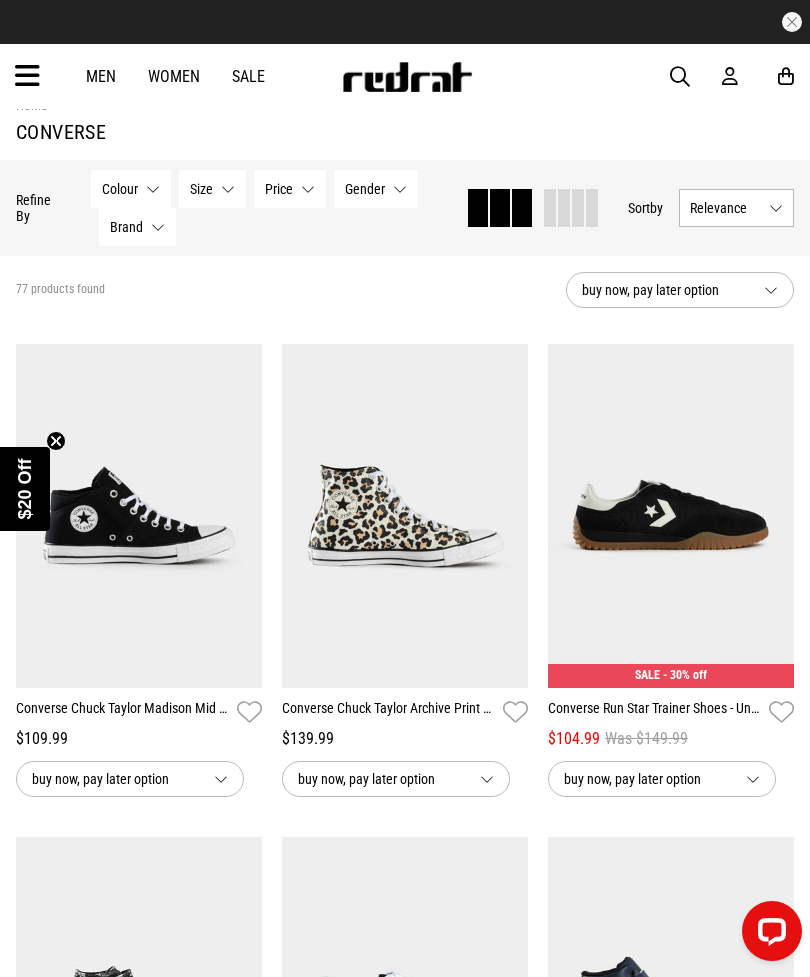 scroll, scrollTop: 31, scrollLeft: 0, axis: vertical 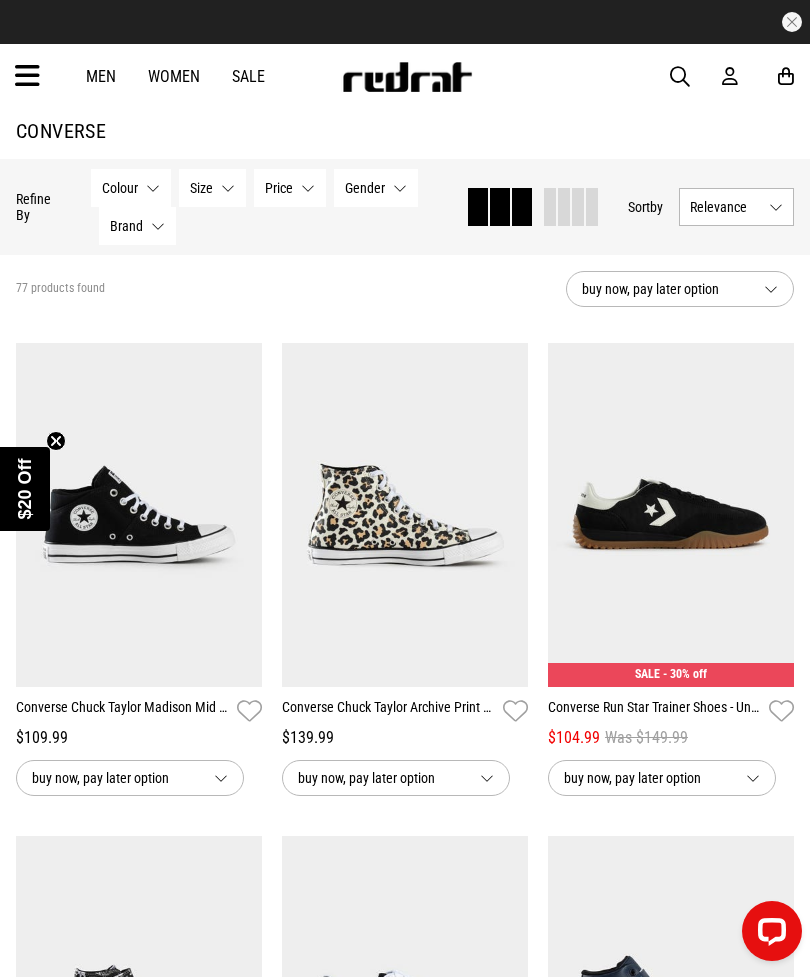 click on "Converse Chuck Taylor Madison Mid Shoes - Womens" at bounding box center [122, 711] 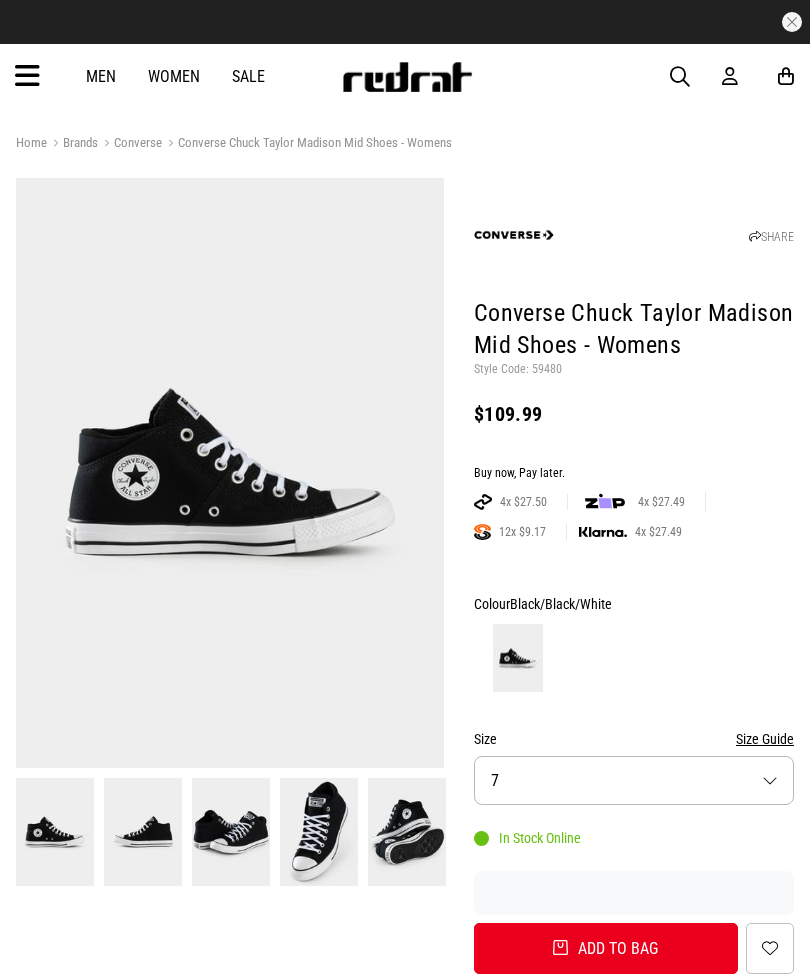 scroll, scrollTop: 0, scrollLeft: 0, axis: both 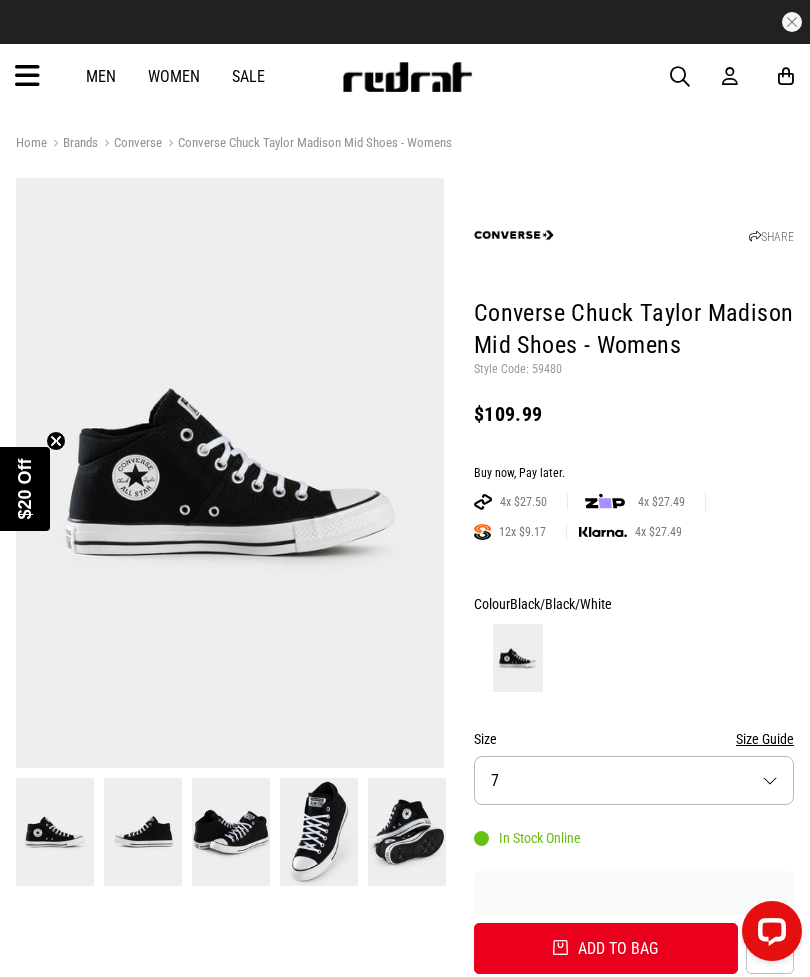 click at bounding box center [55, 832] 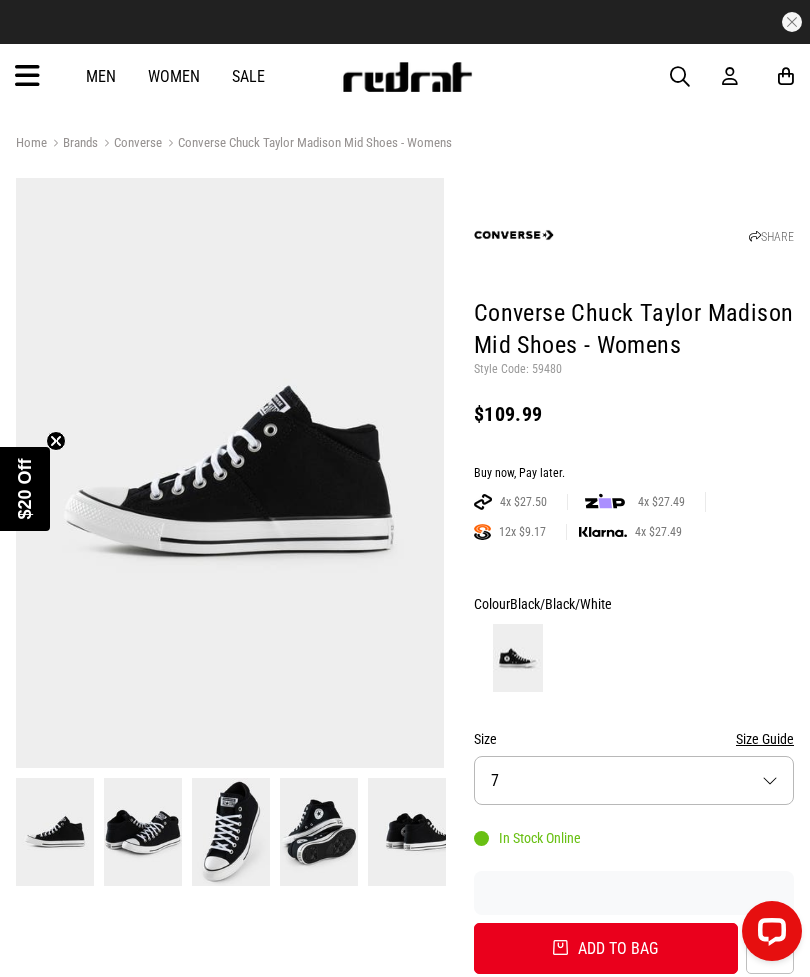 click at bounding box center (231, 832) 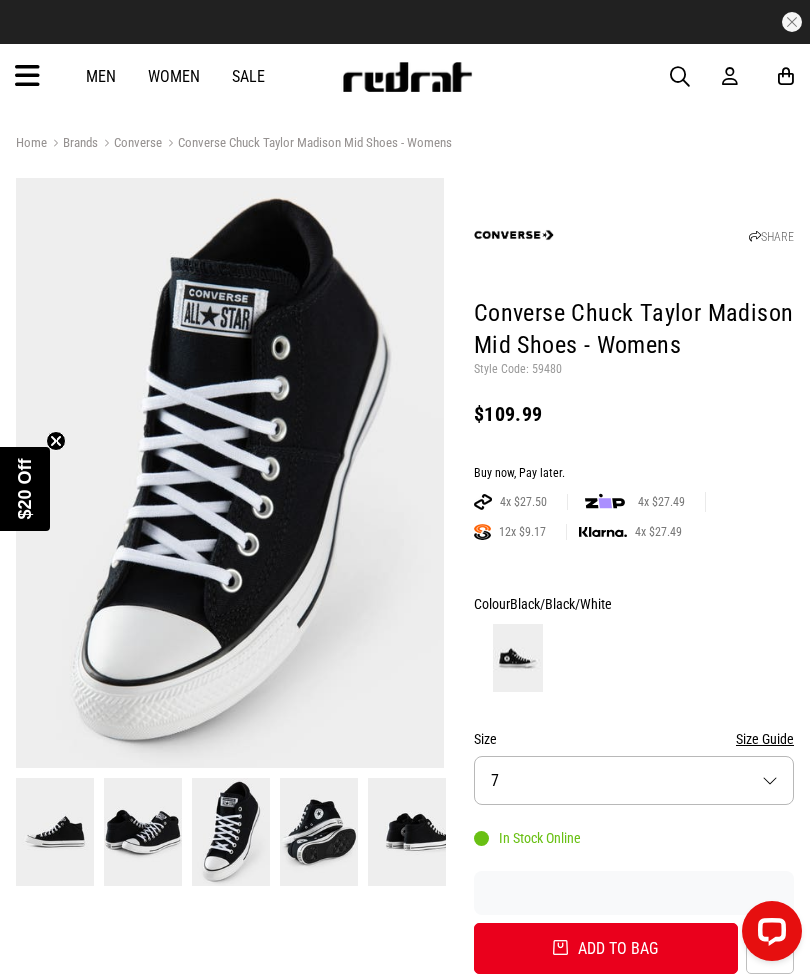 click at bounding box center [319, 832] 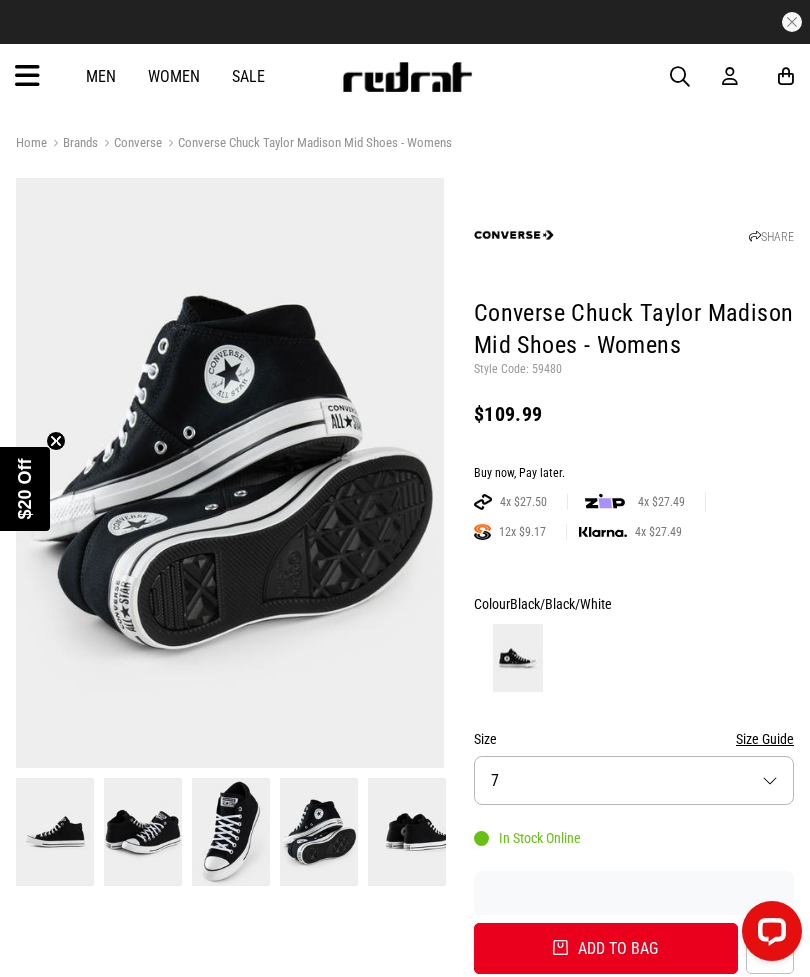 click at bounding box center [407, 832] 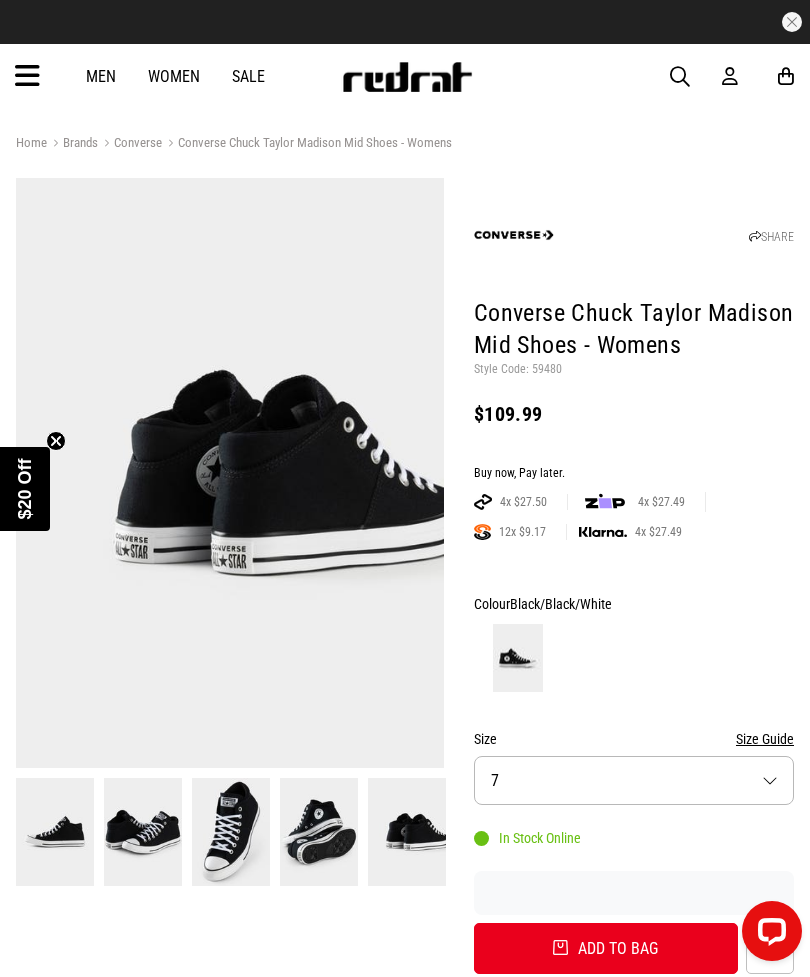 click on "Size 7" at bounding box center [634, 780] 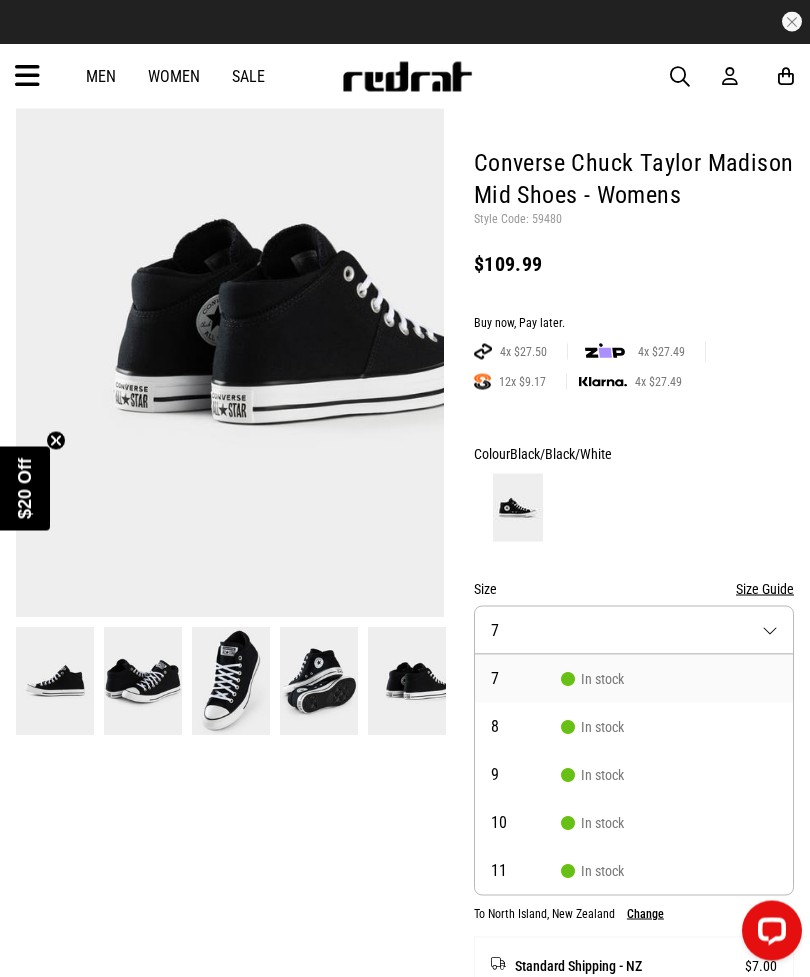 scroll, scrollTop: 151, scrollLeft: 0, axis: vertical 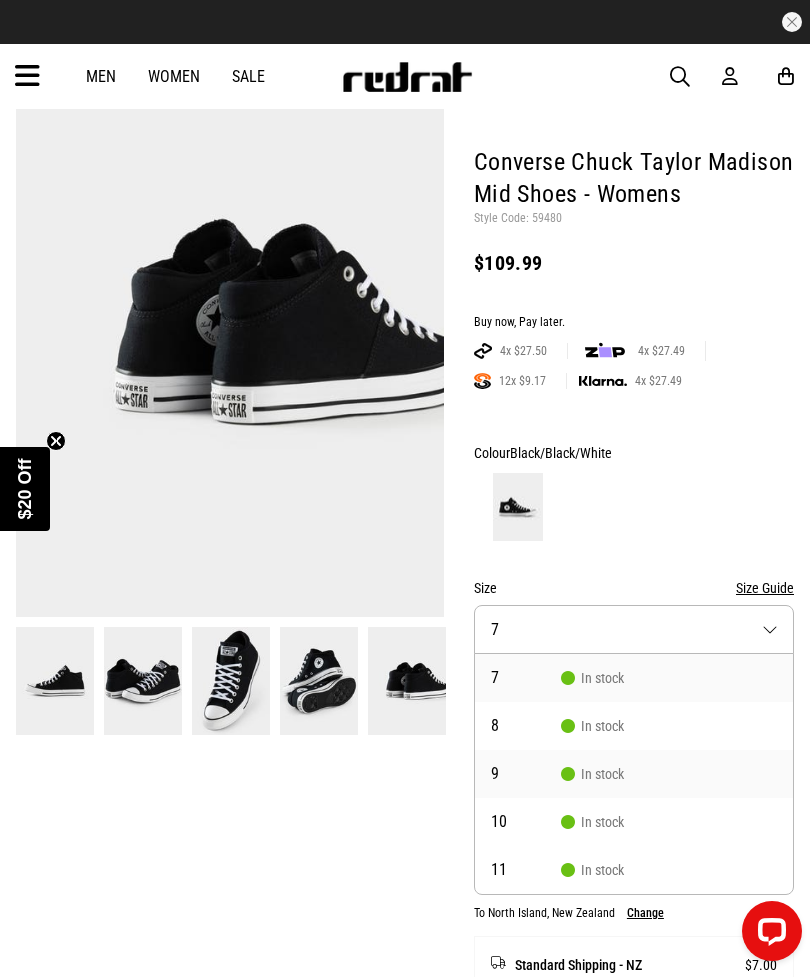 click on "In stock" at bounding box center (592, 774) 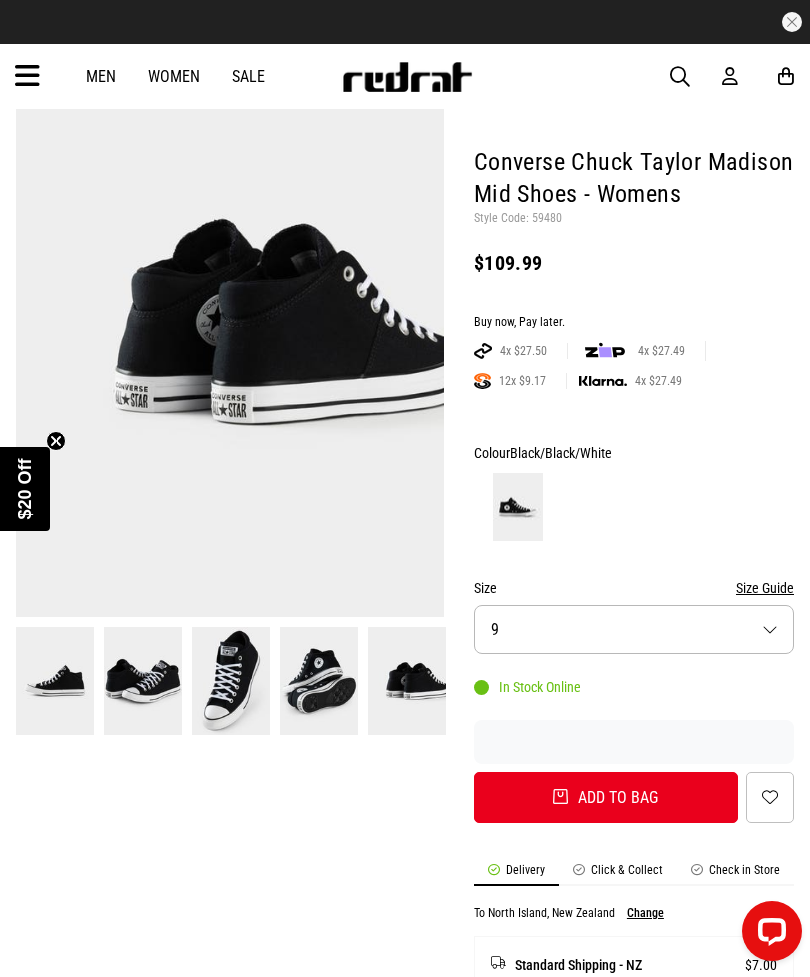 click at bounding box center [230, 623] 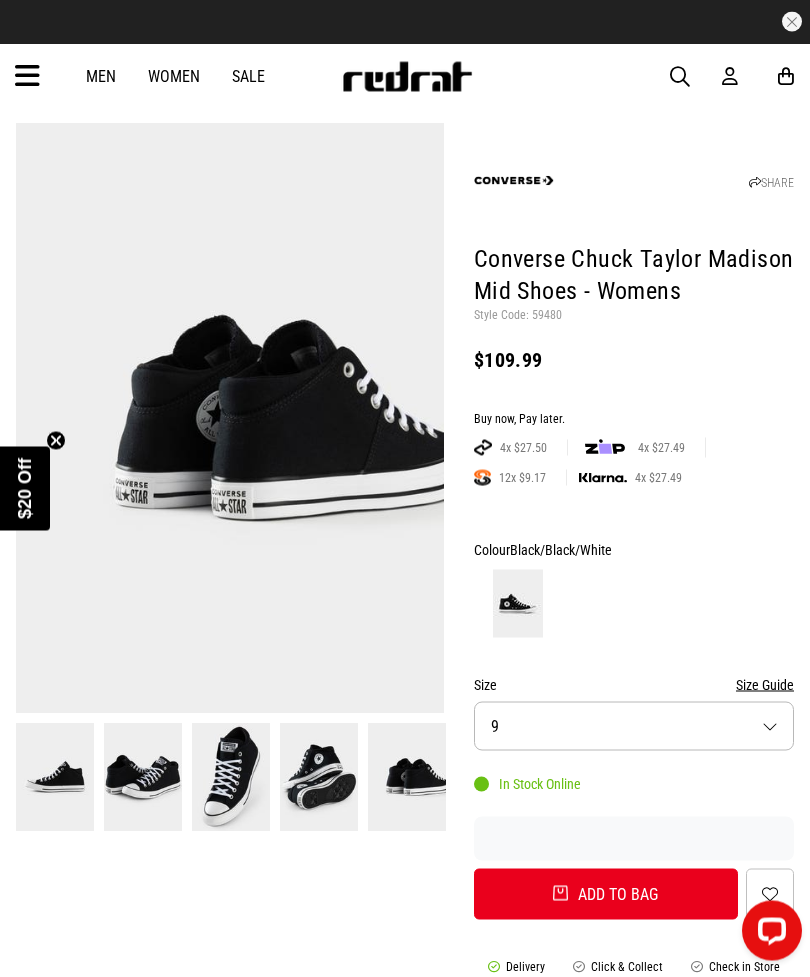 scroll, scrollTop: 0, scrollLeft: 0, axis: both 